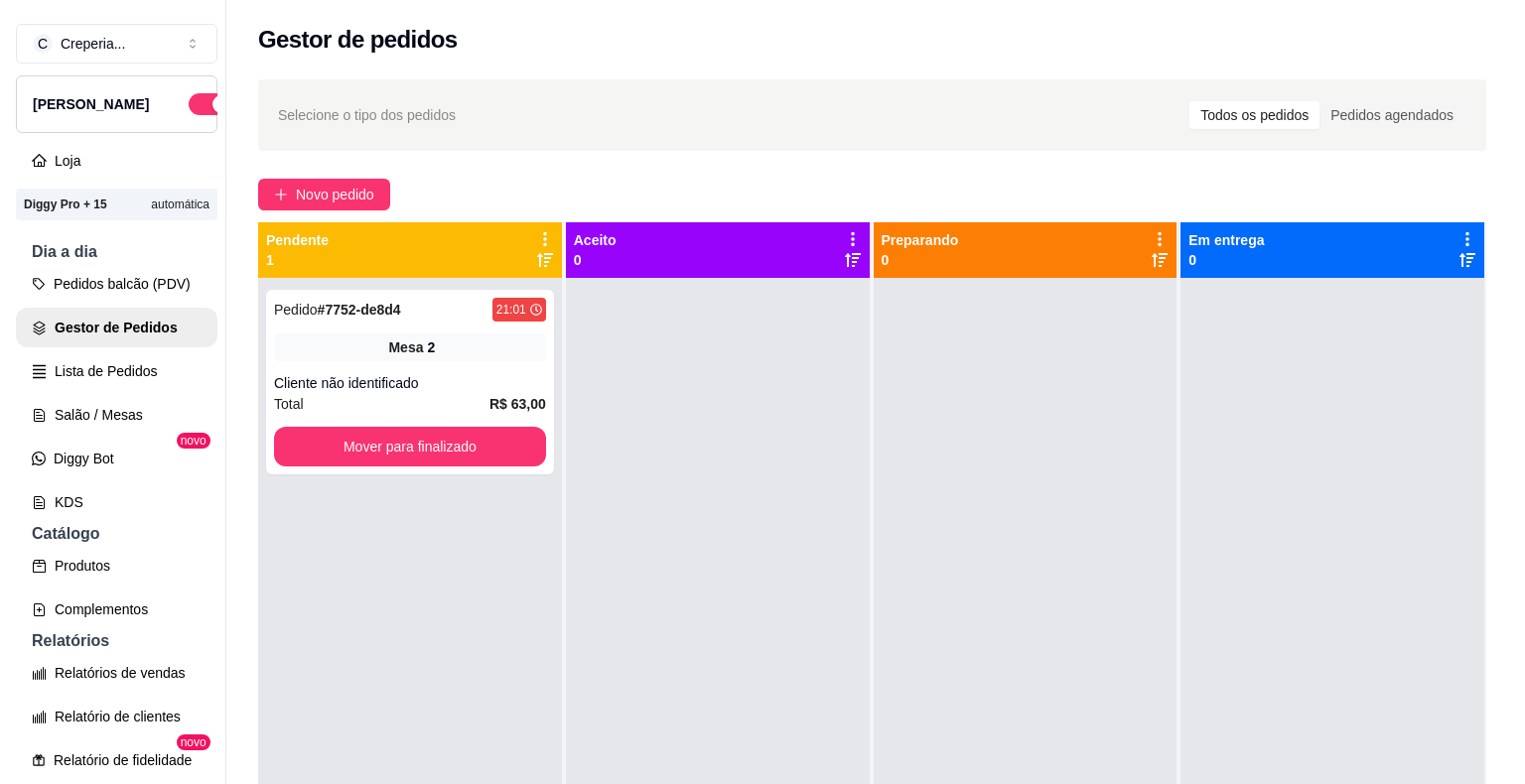 scroll, scrollTop: 0, scrollLeft: 0, axis: both 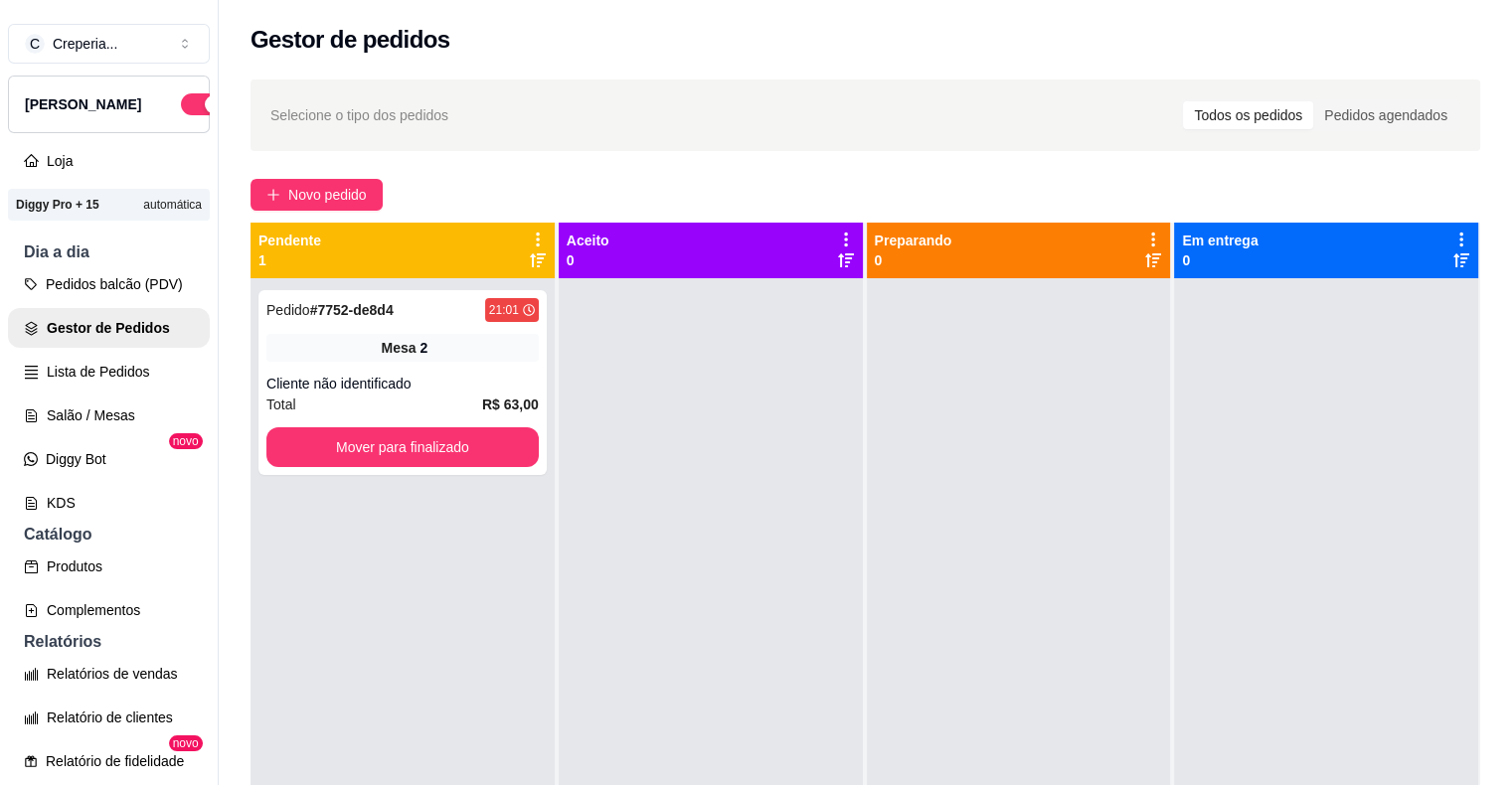 click on "Cliente não identificado" at bounding box center [403, 384] 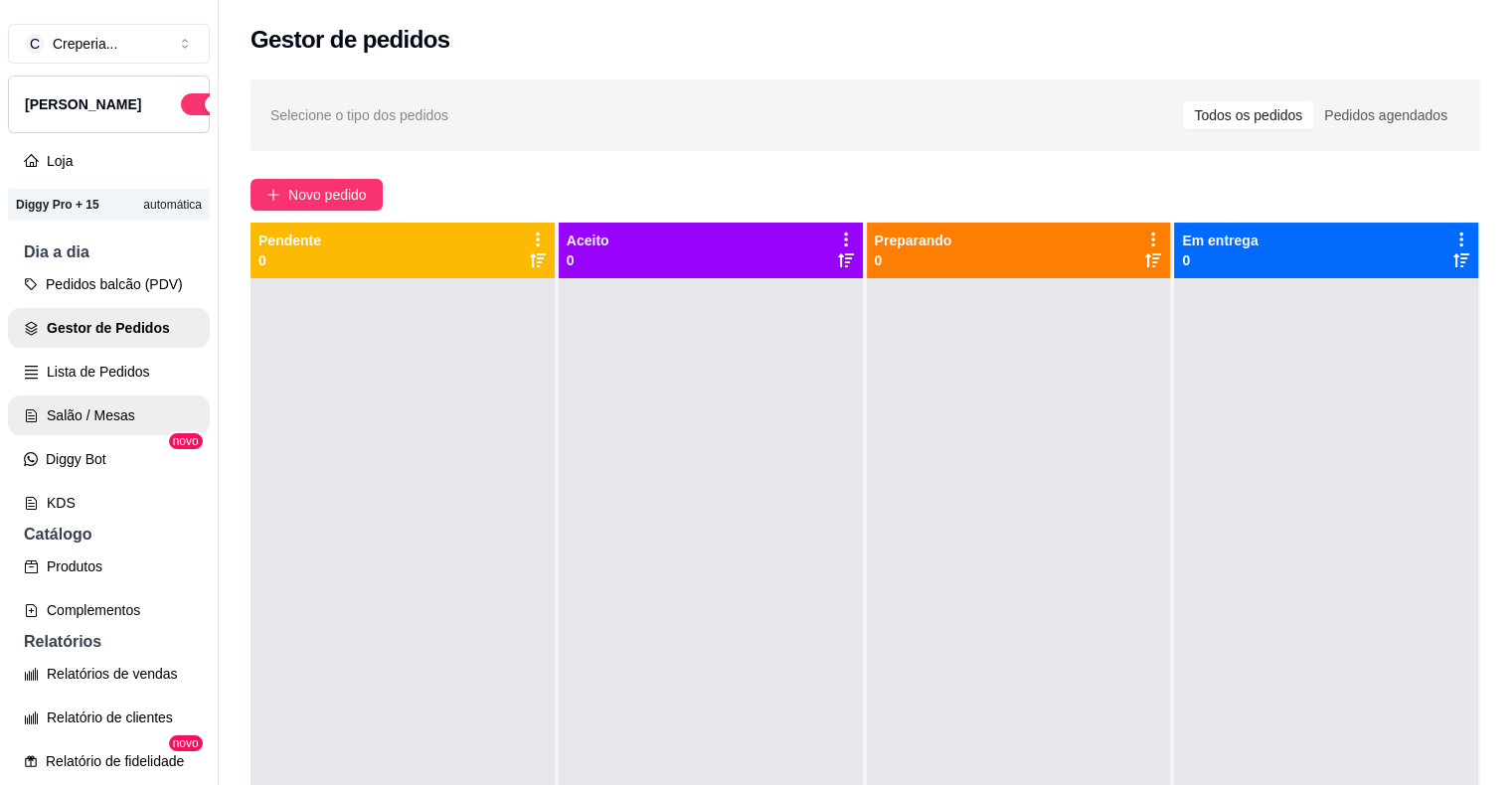click on "Salão / Mesas" at bounding box center (108, 415) 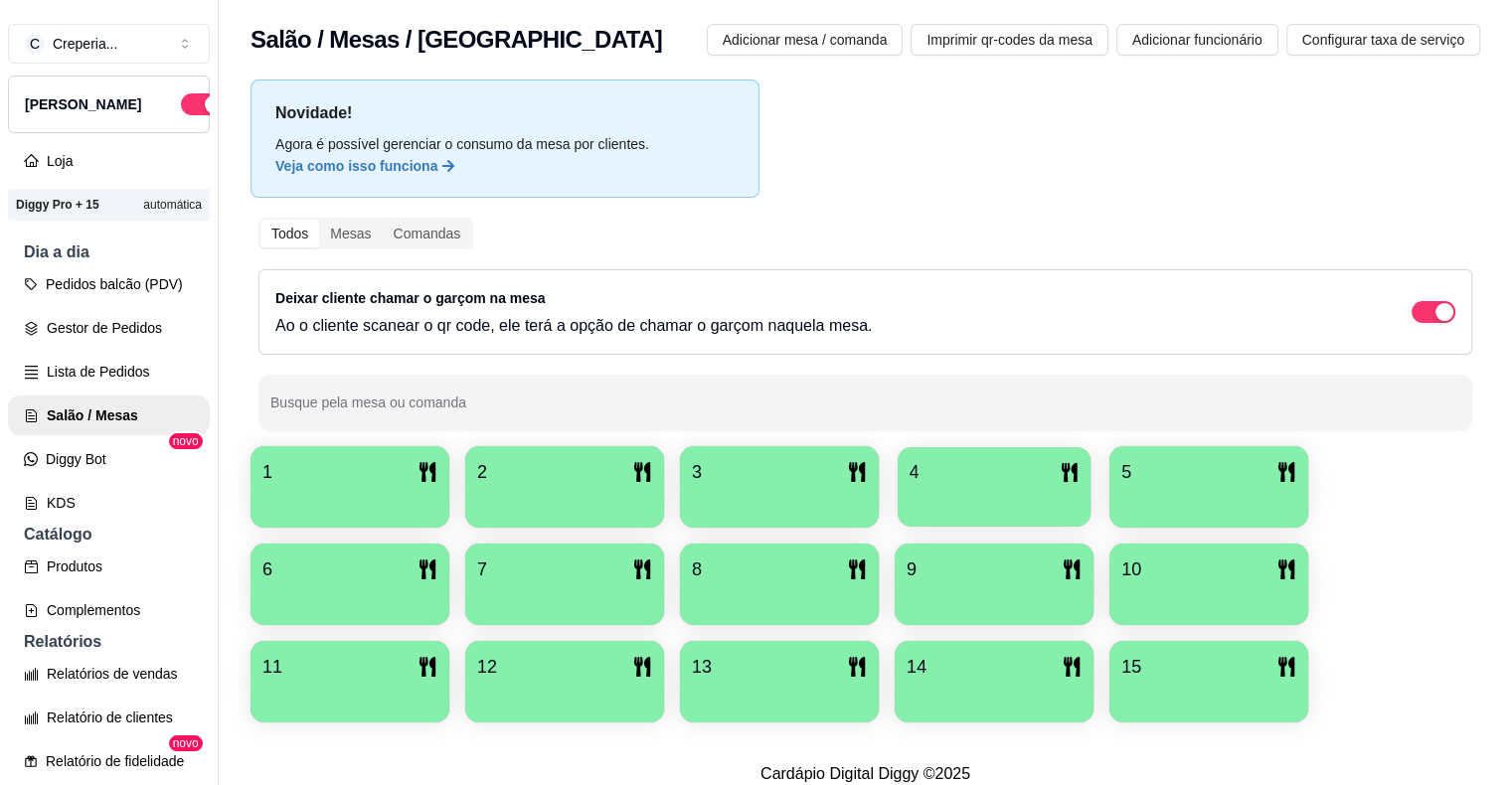 click at bounding box center (994, 500) 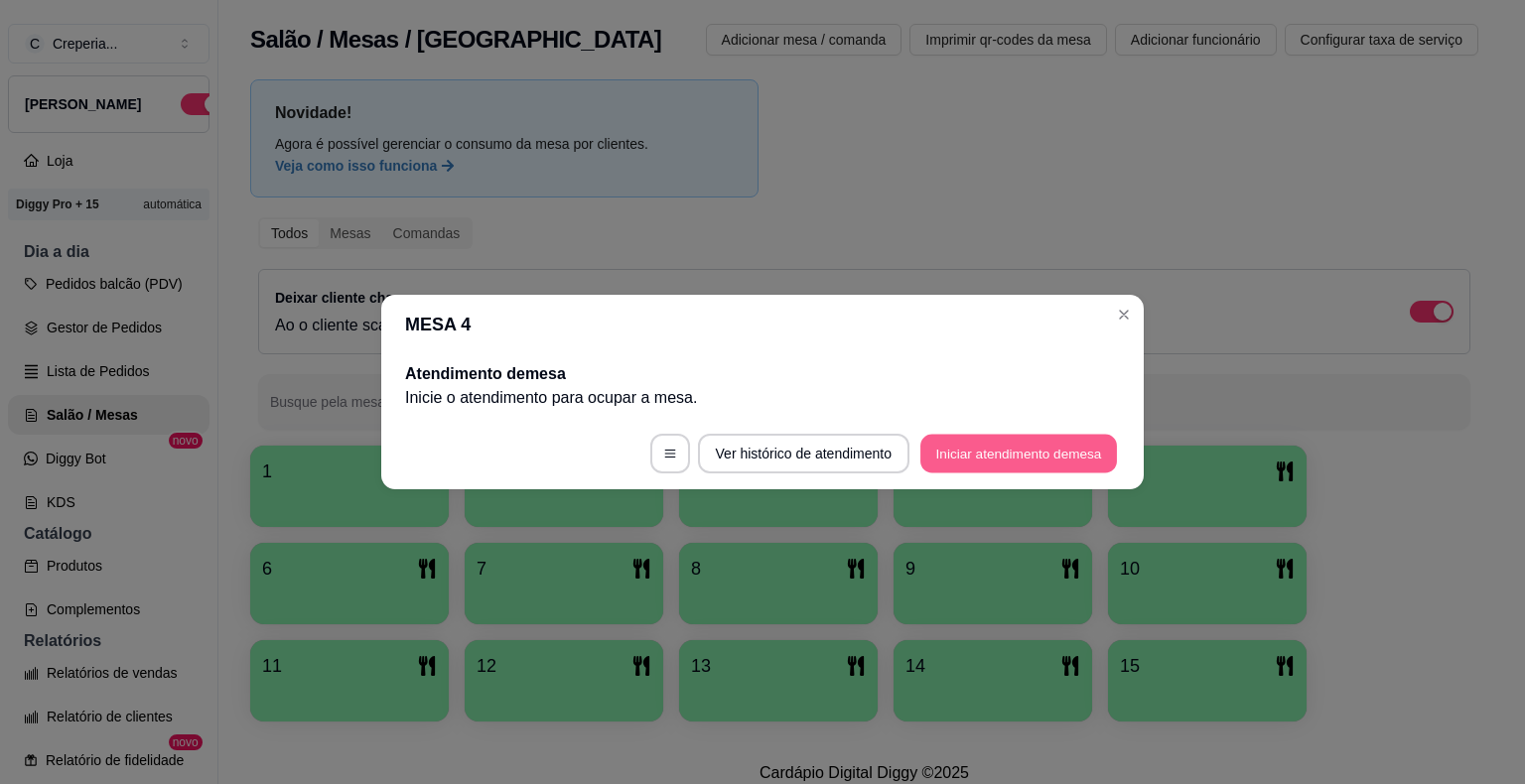 click on "Iniciar atendimento de  mesa" at bounding box center [1019, 454] 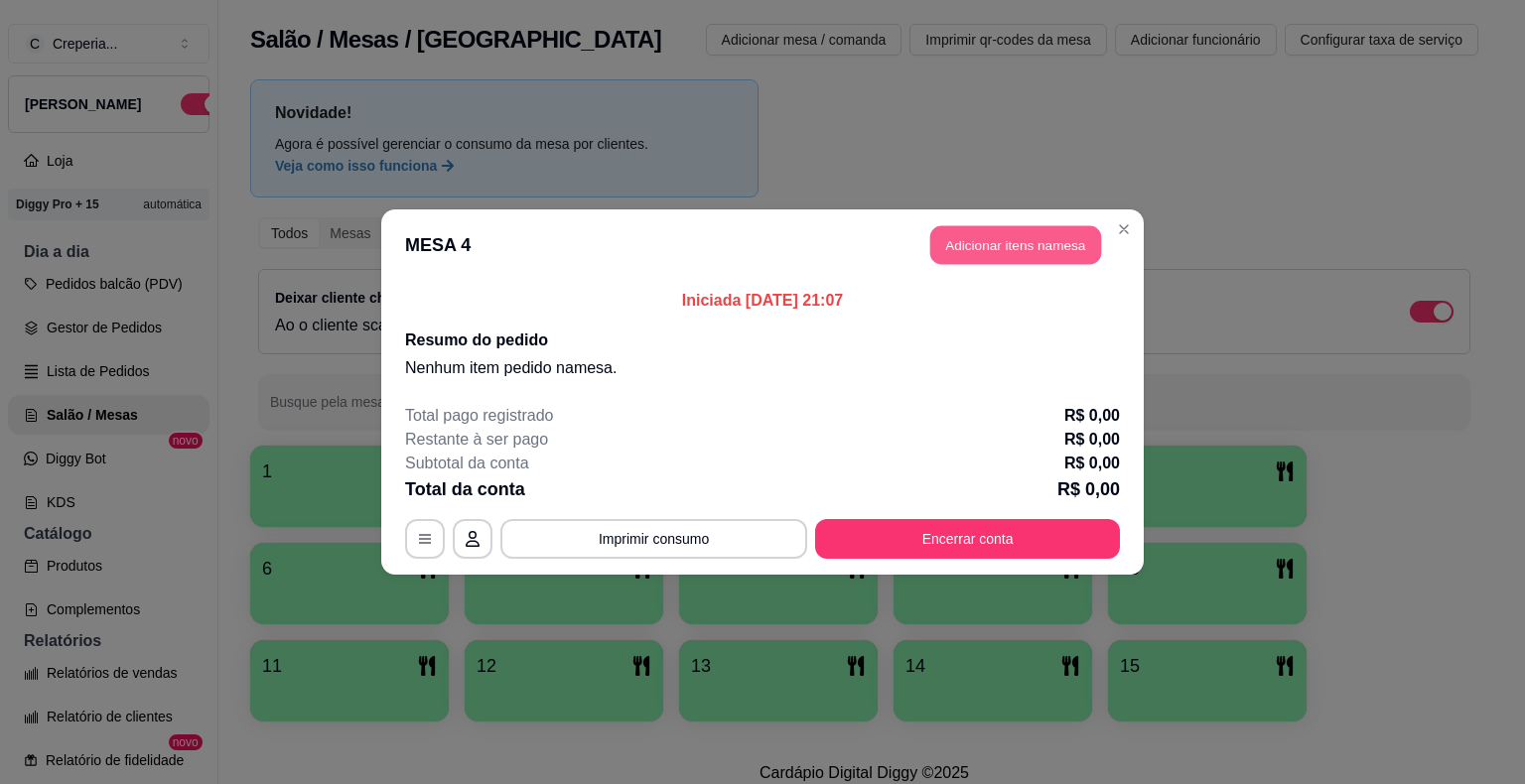 click on "Adicionar itens na  mesa" at bounding box center (1016, 245) 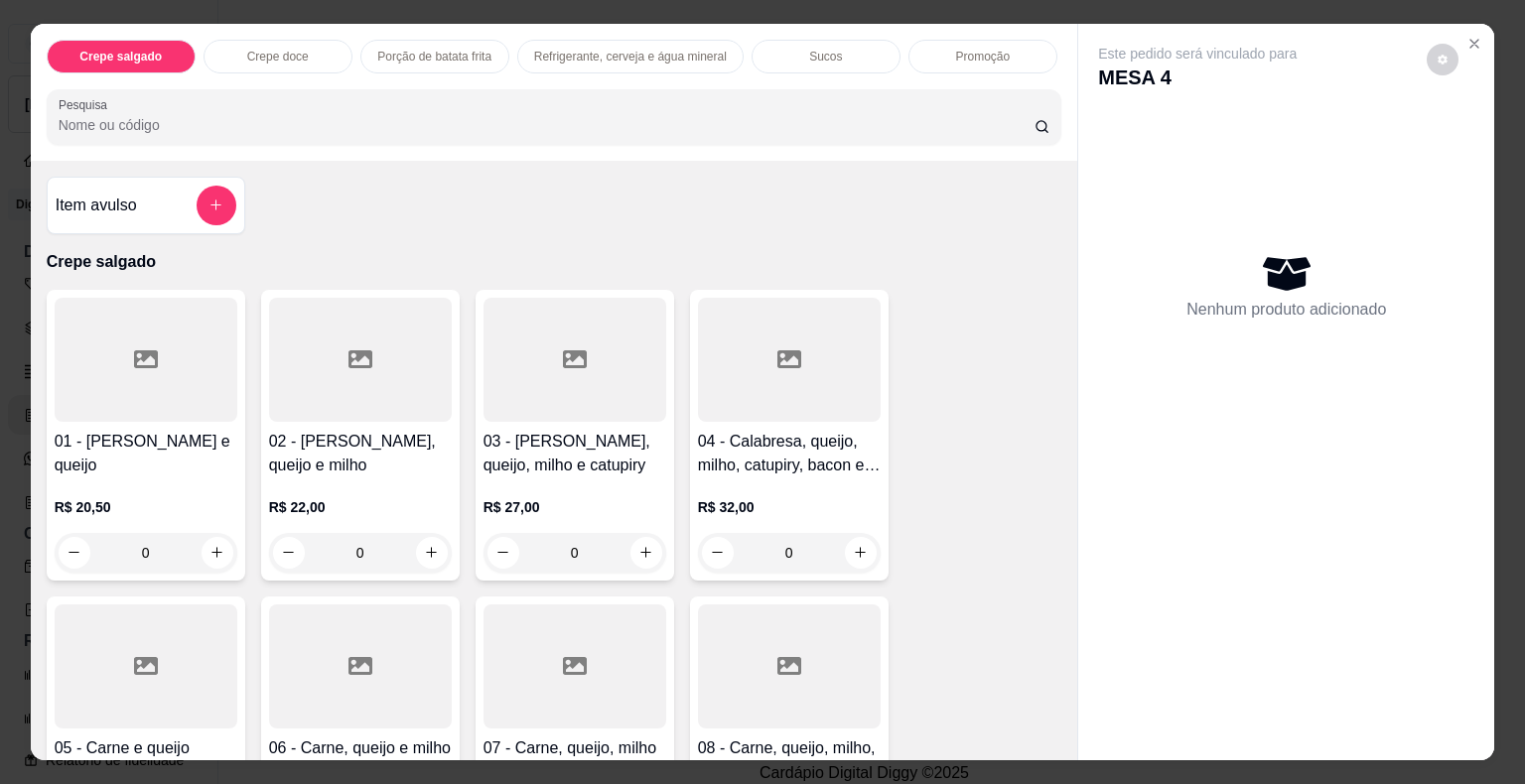 click on "Pesquisa" at bounding box center [546, 125] 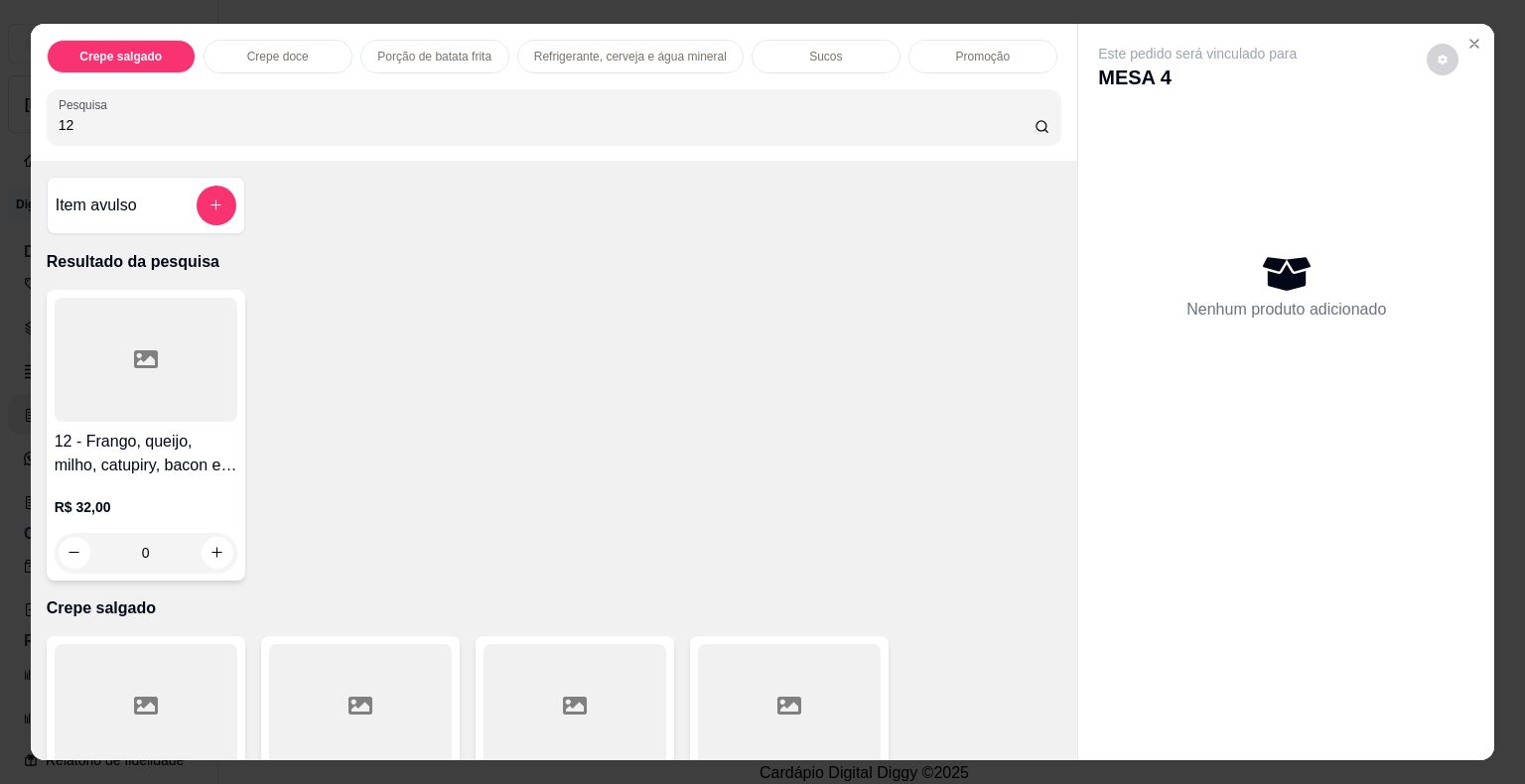 click at bounding box center [146, 359] 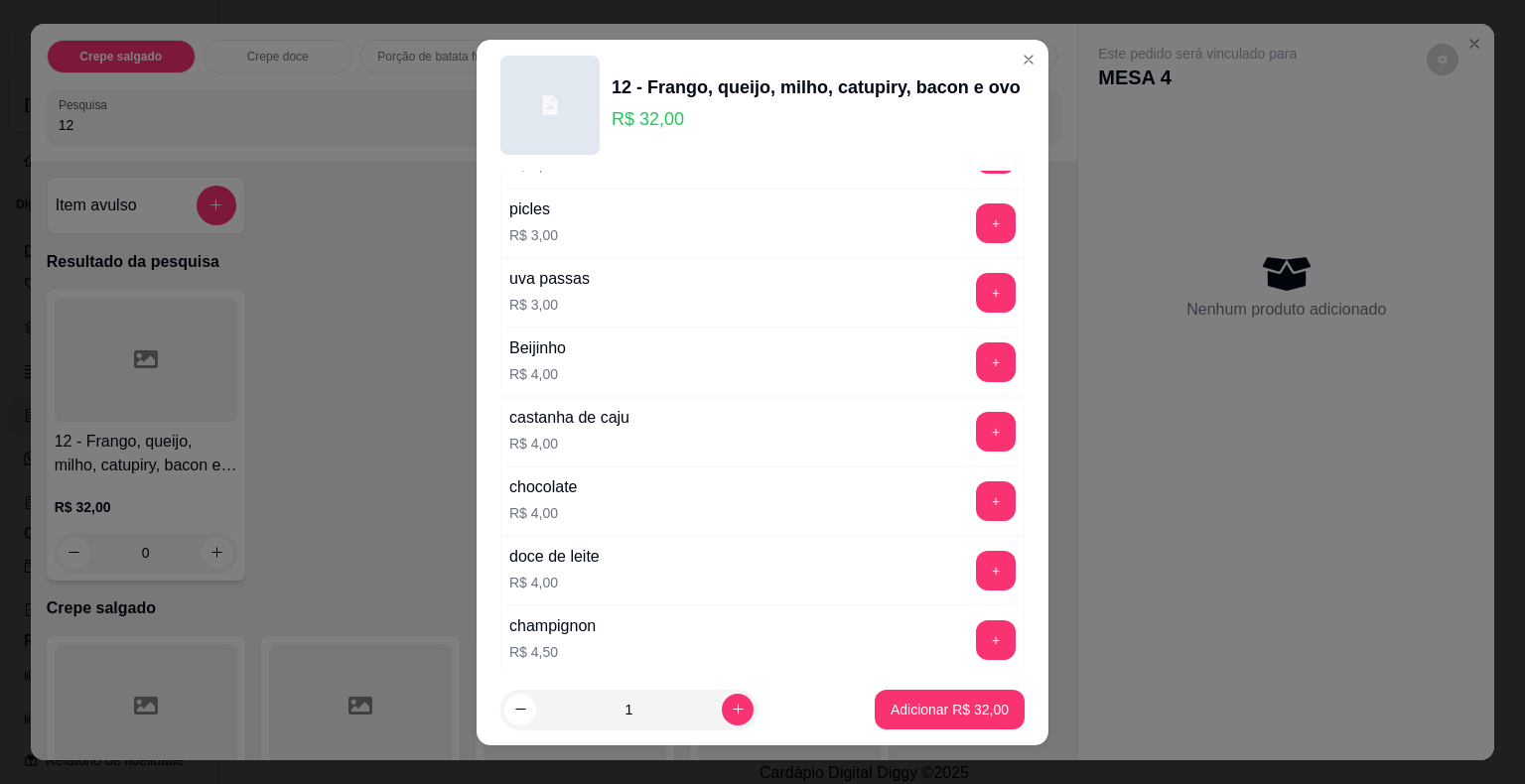 scroll, scrollTop: 1687, scrollLeft: 0, axis: vertical 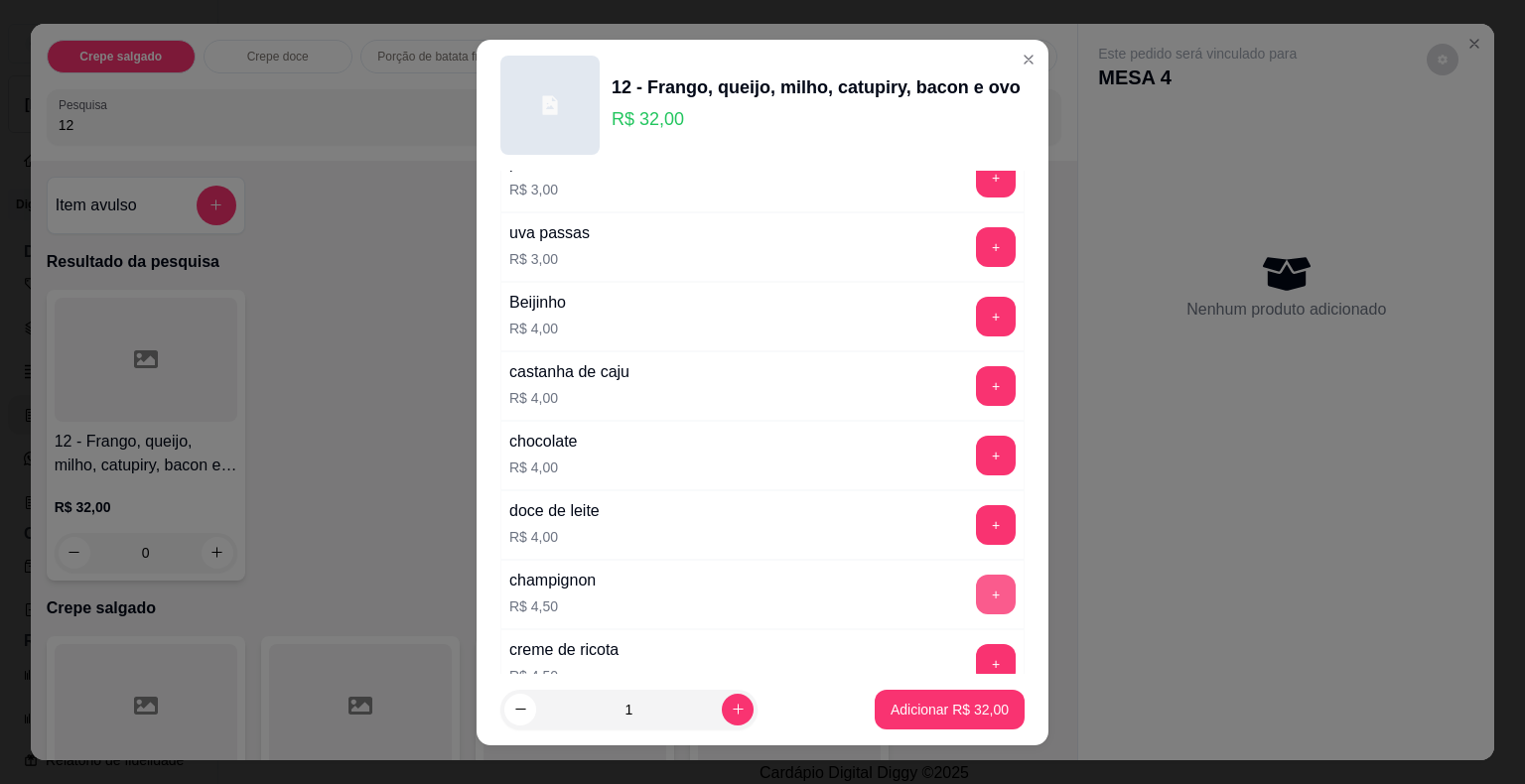 click on "+" at bounding box center [996, 594] 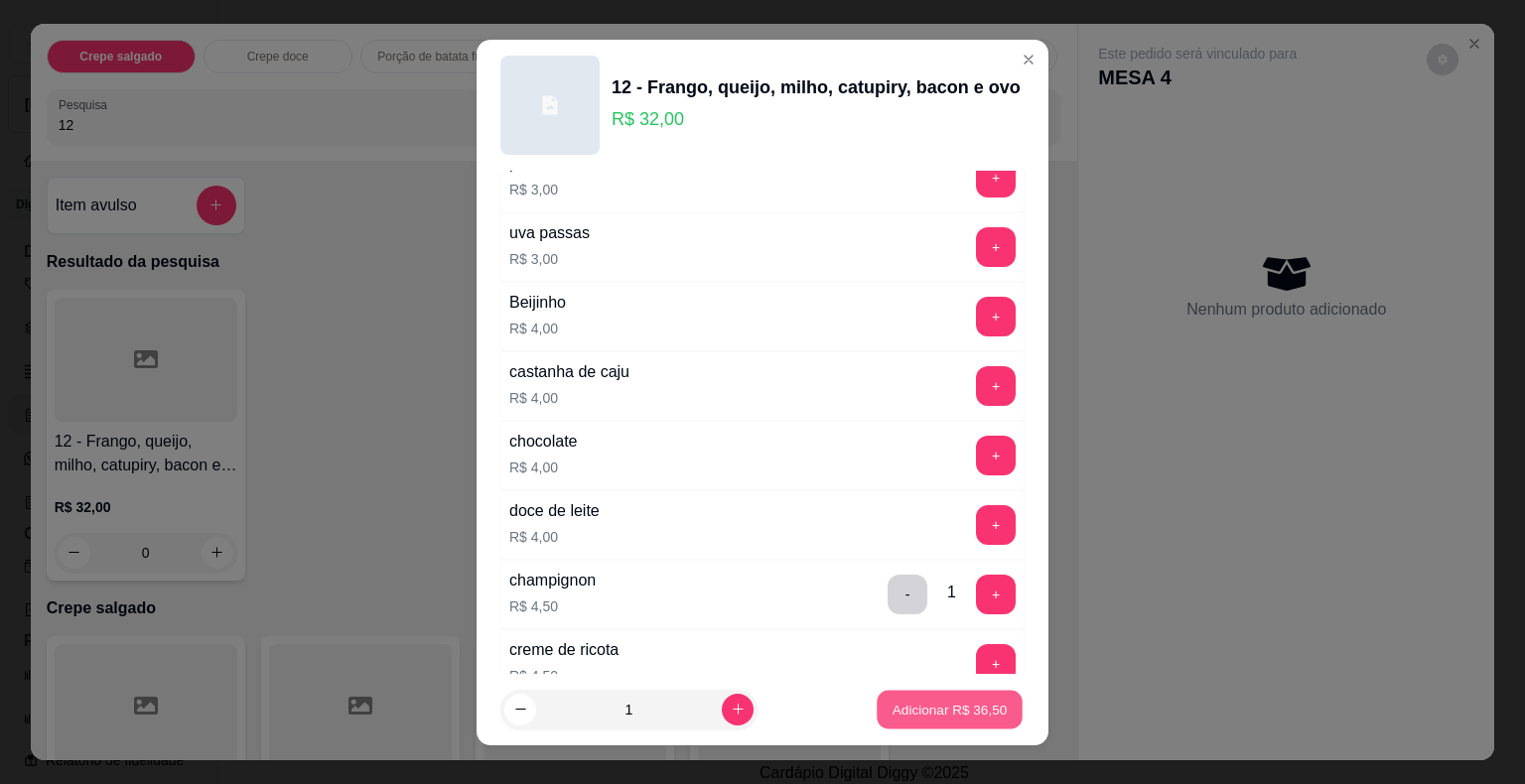 click on "Adicionar   R$ 36,50" at bounding box center [950, 709] 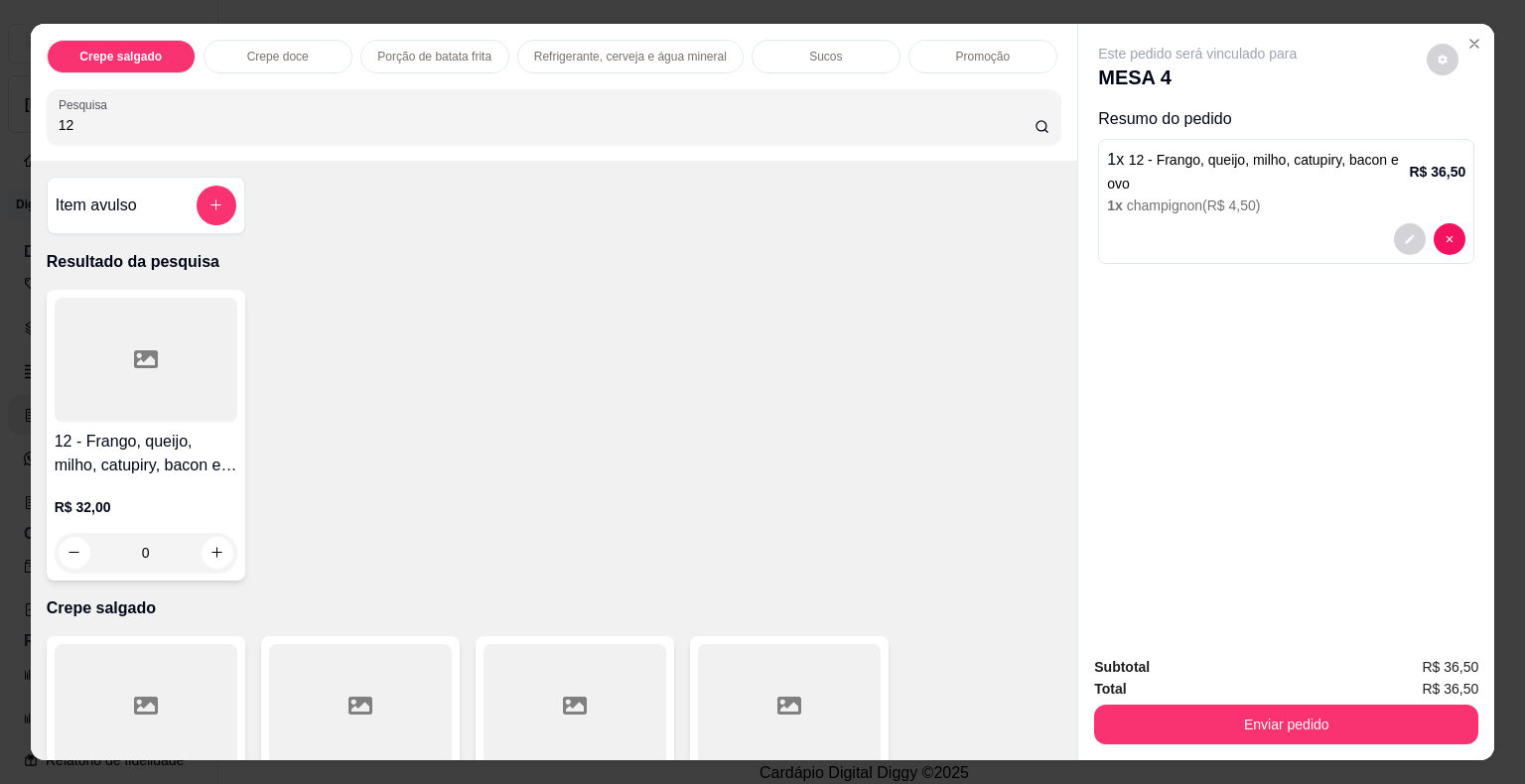 drag, startPoint x: 96, startPoint y: 123, endPoint x: 18, endPoint y: 123, distance: 78 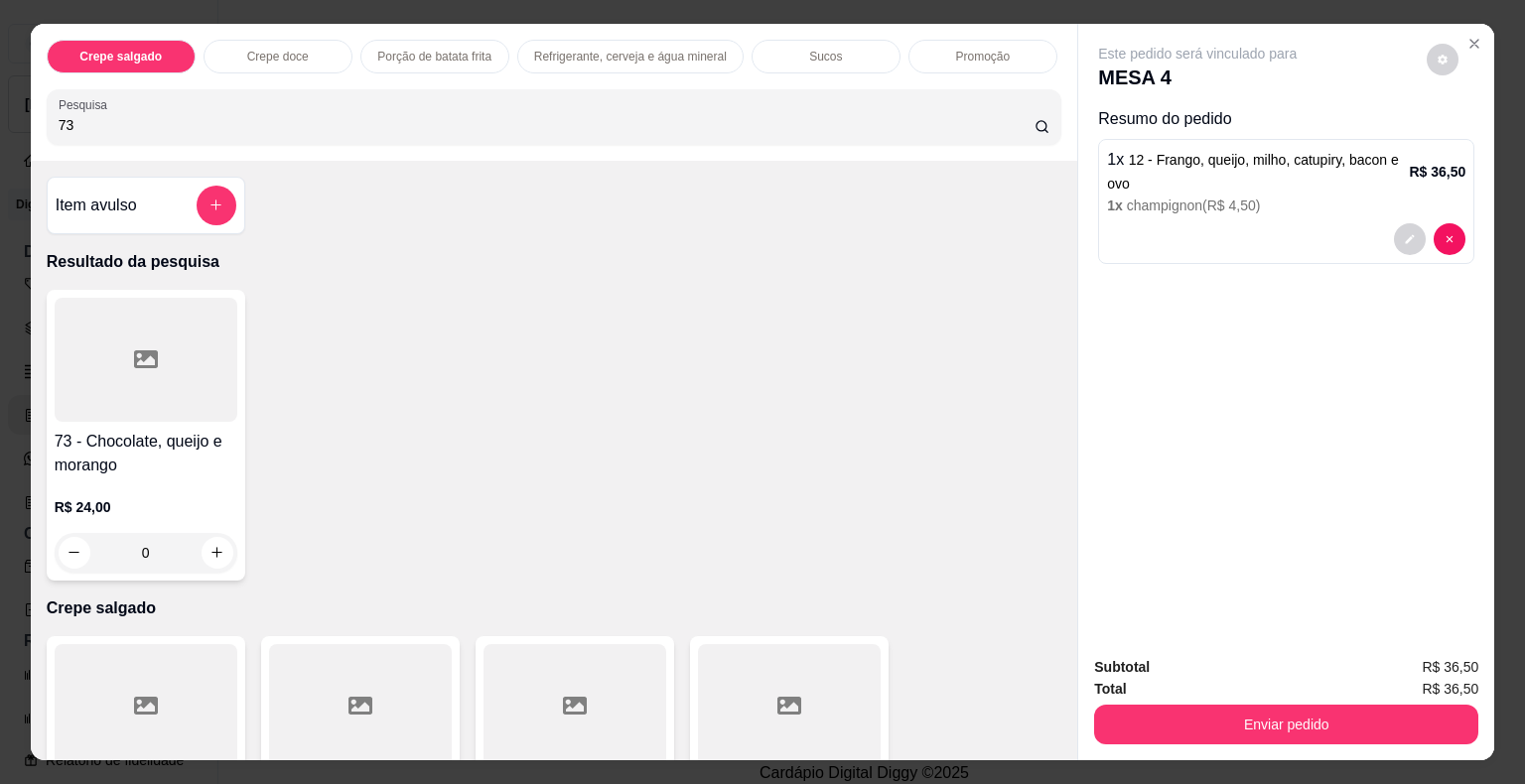 type on "73" 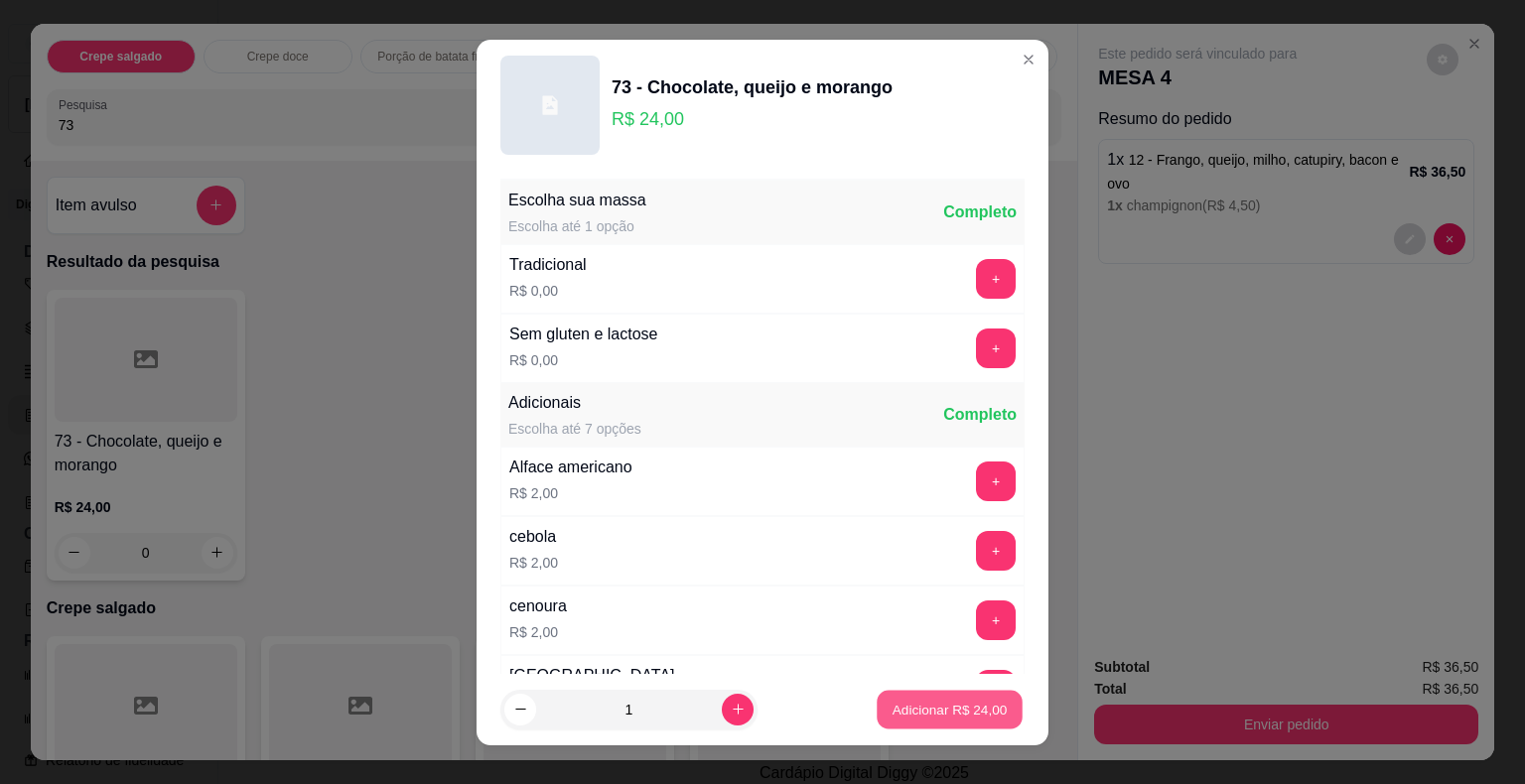 click on "Adicionar   R$ 24,00" at bounding box center [950, 709] 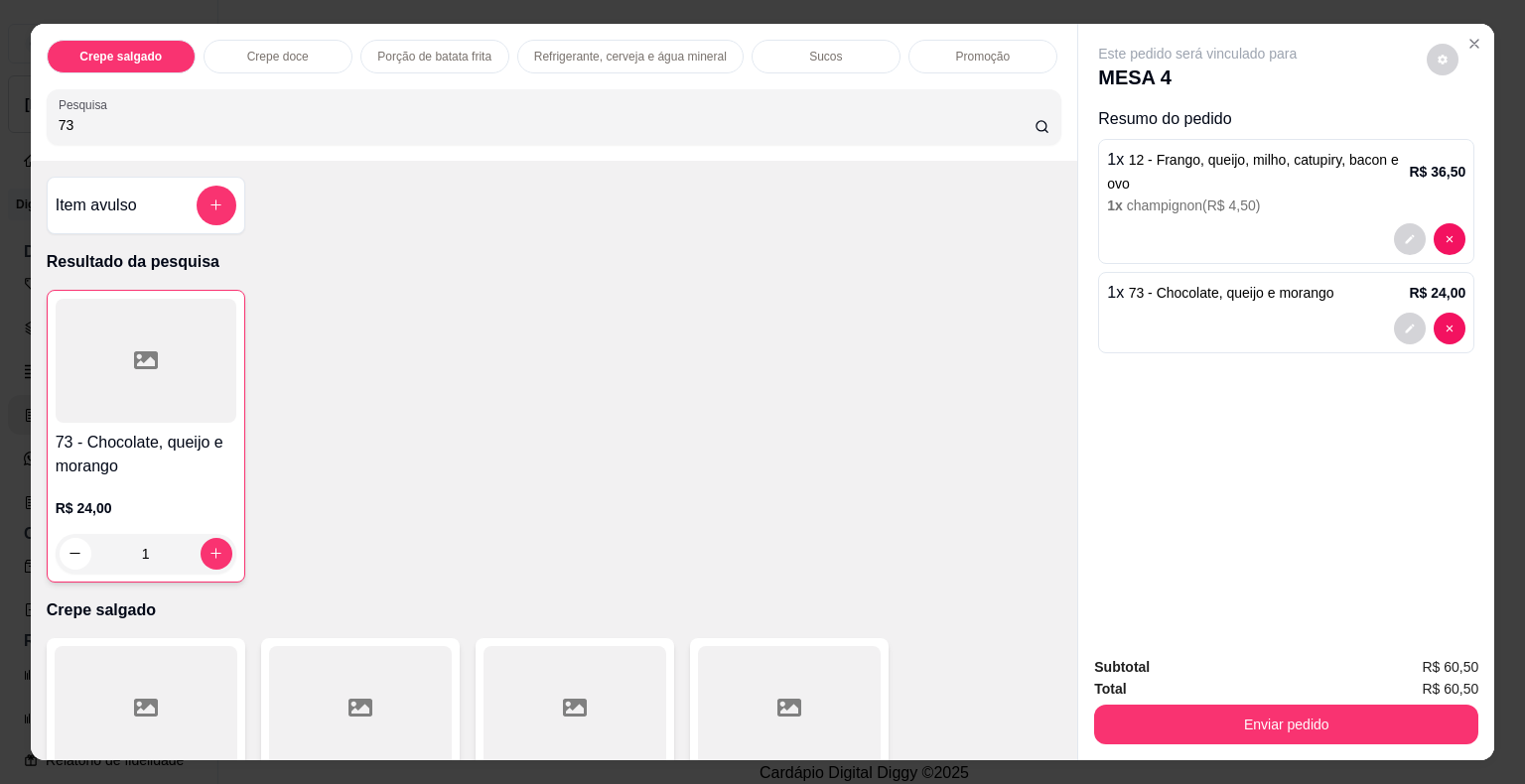 drag, startPoint x: 87, startPoint y: 122, endPoint x: 20, endPoint y: 122, distance: 67 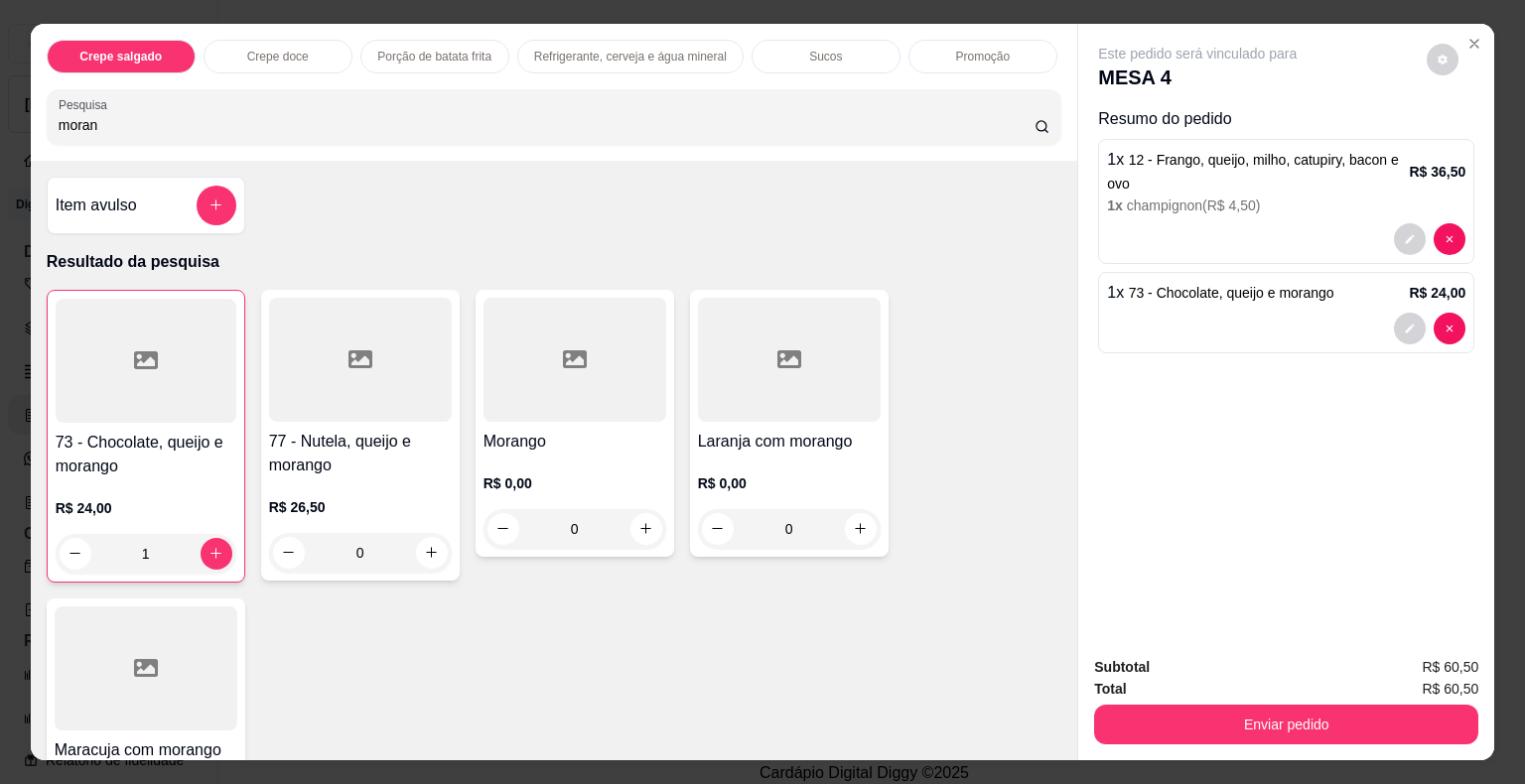 type on "moran" 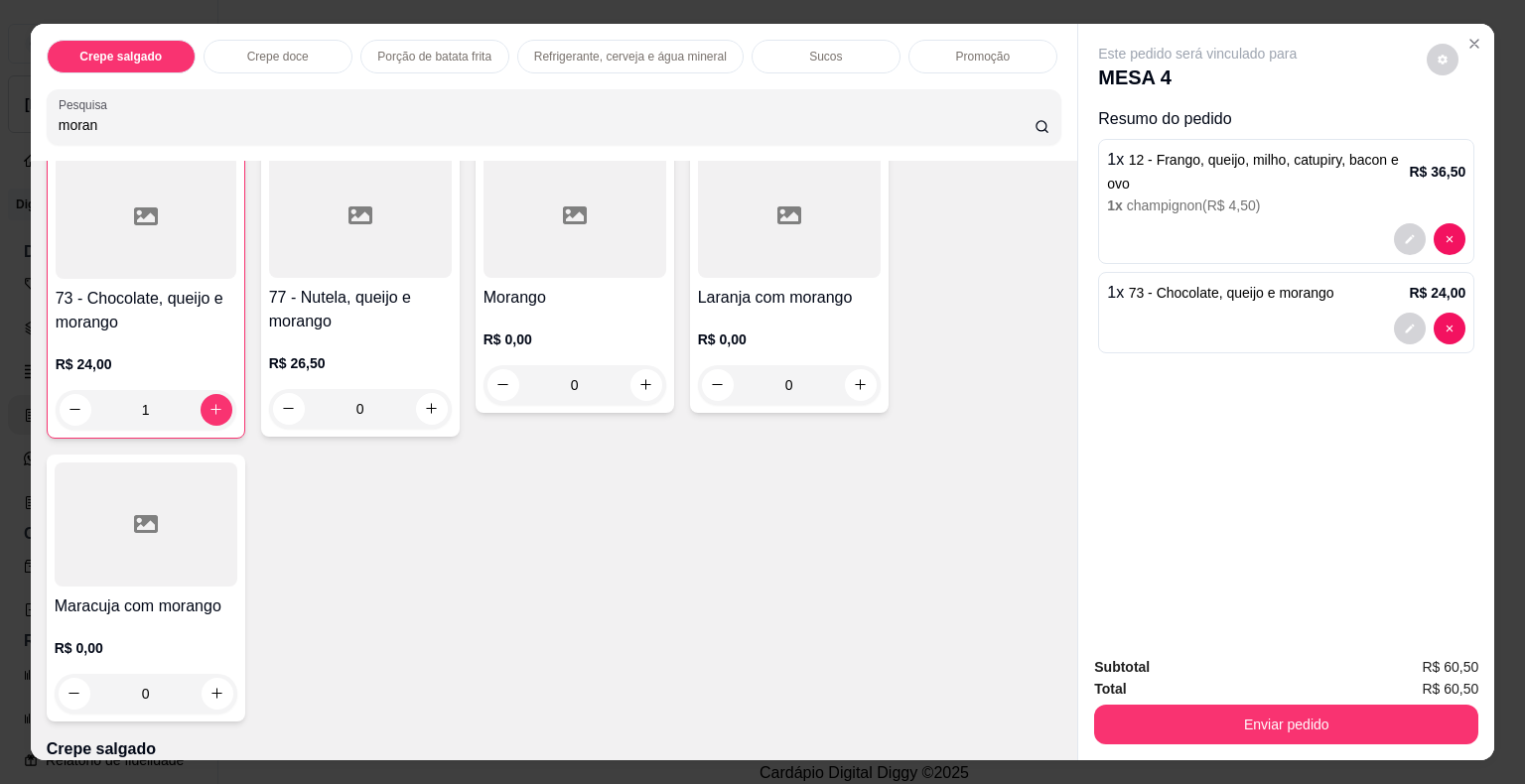 scroll, scrollTop: 99, scrollLeft: 0, axis: vertical 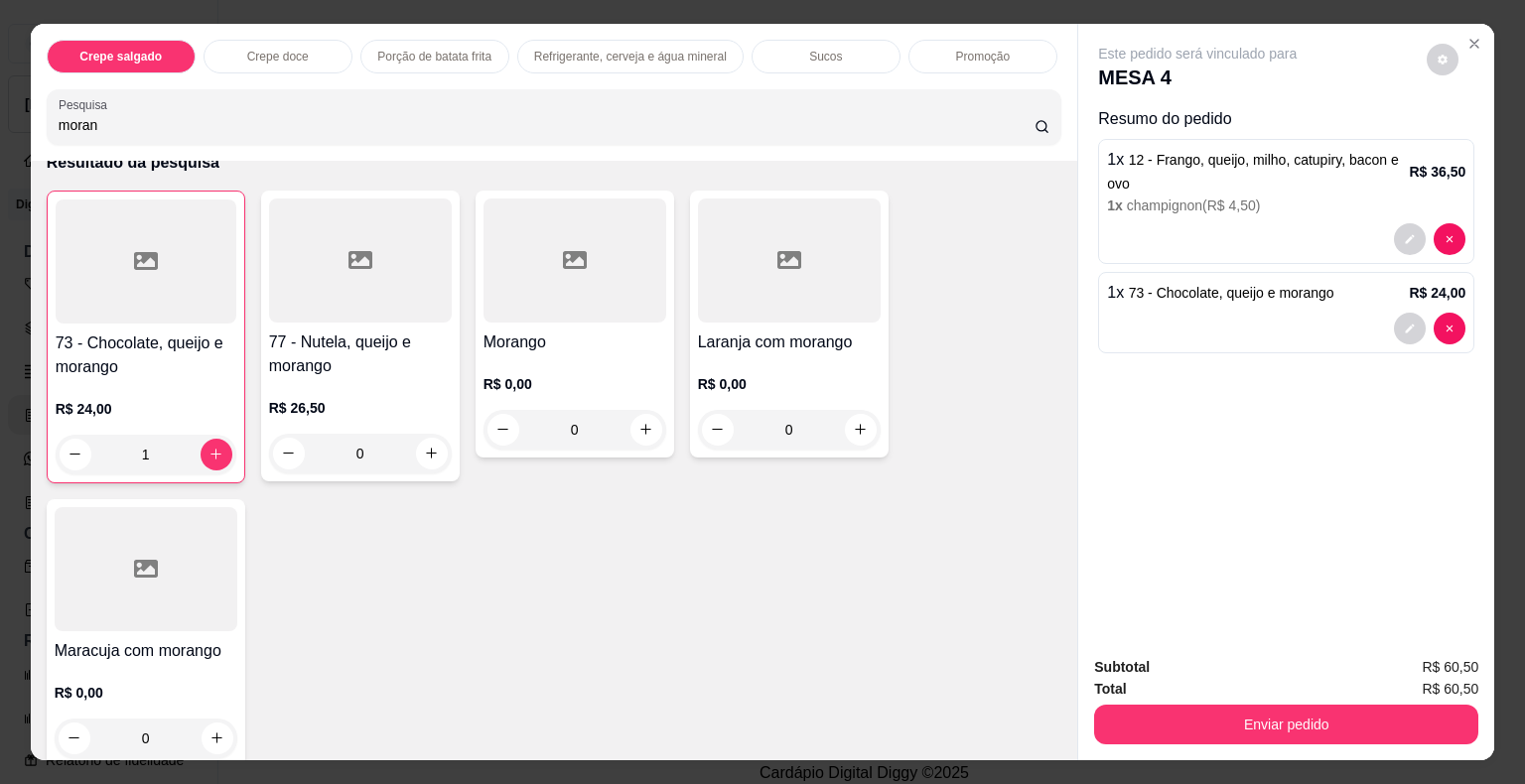click at bounding box center (575, 260) 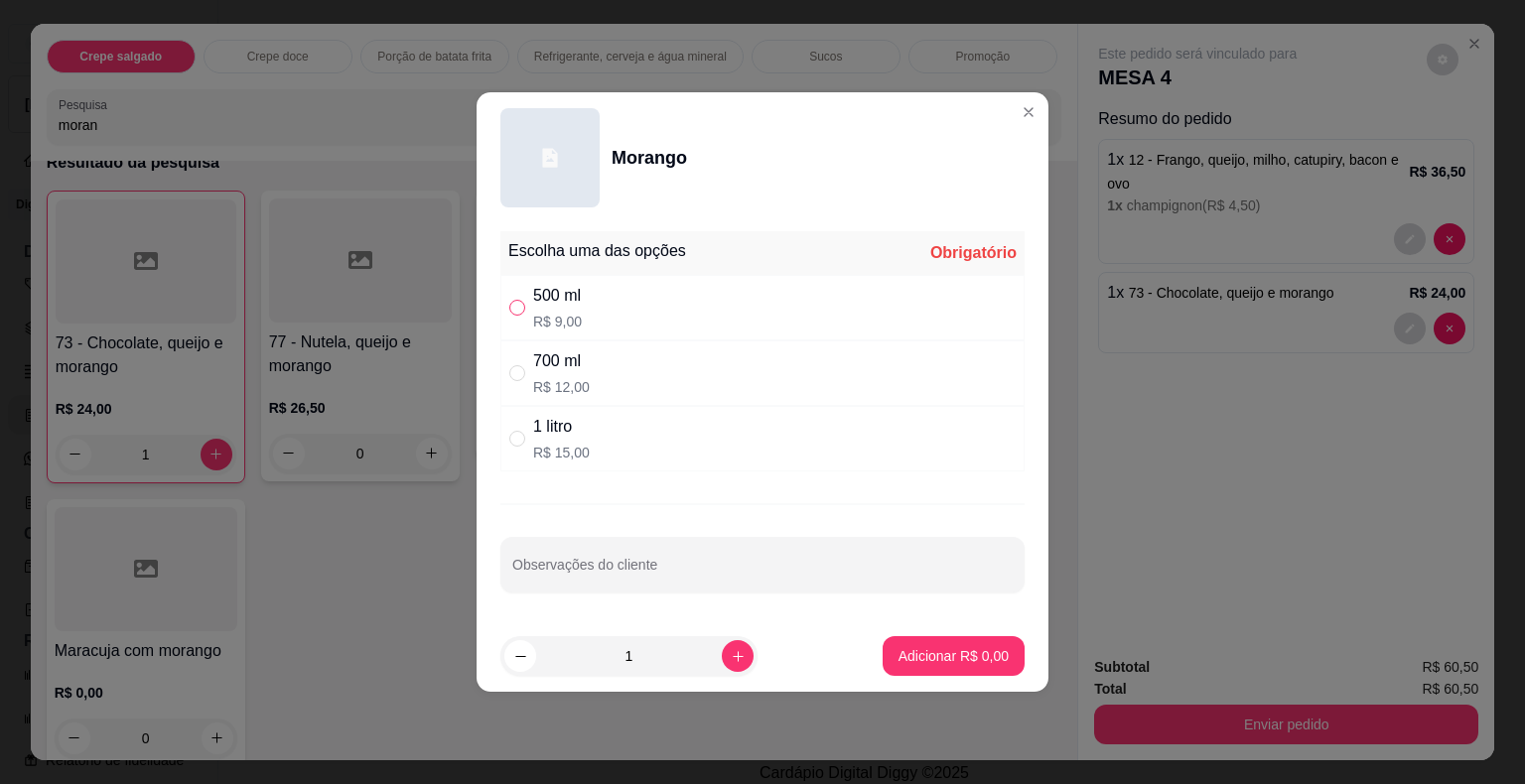 click at bounding box center [517, 308] 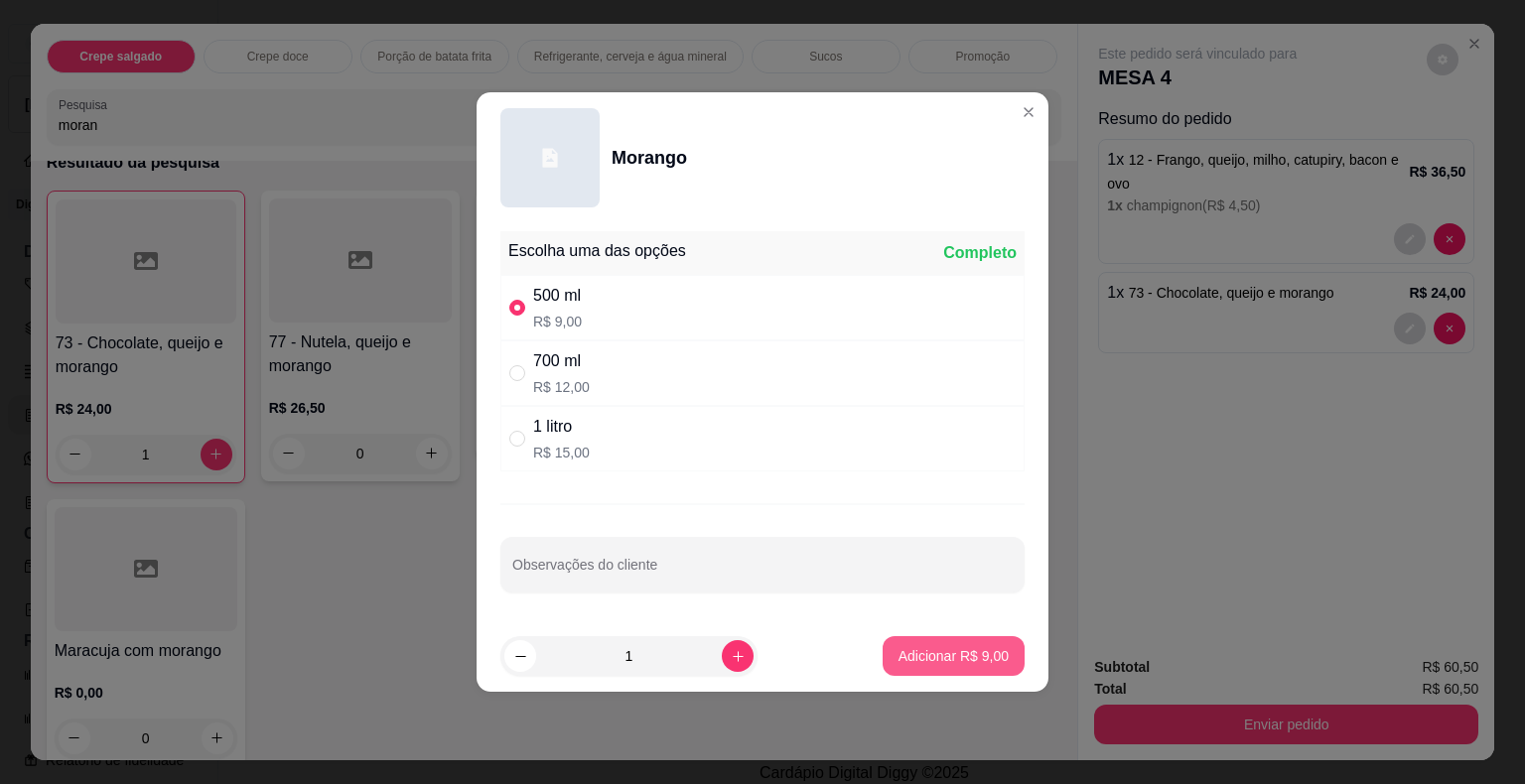 click on "Adicionar   R$ 9,00" at bounding box center [953, 656] 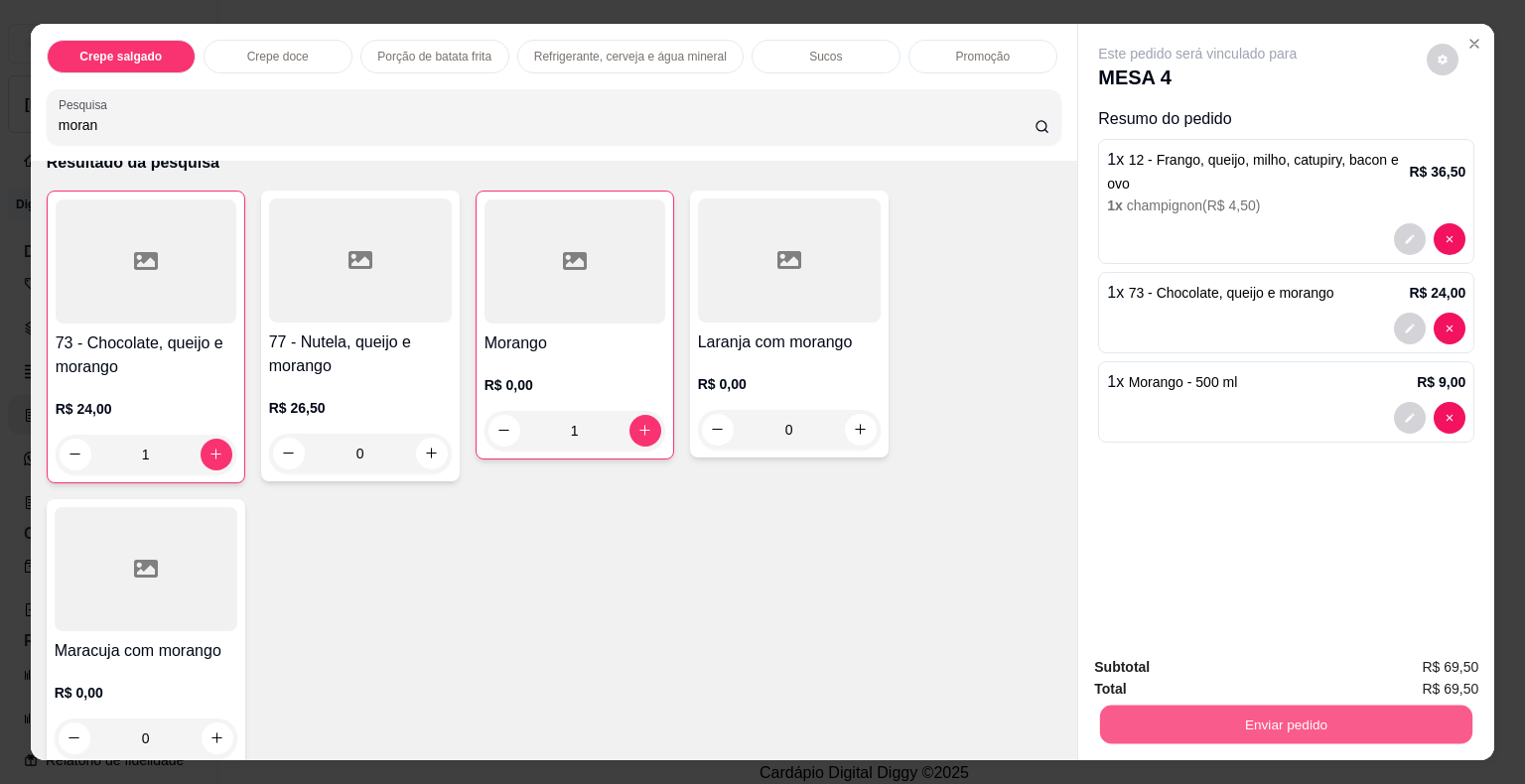 click on "Enviar pedido" at bounding box center [1286, 724] 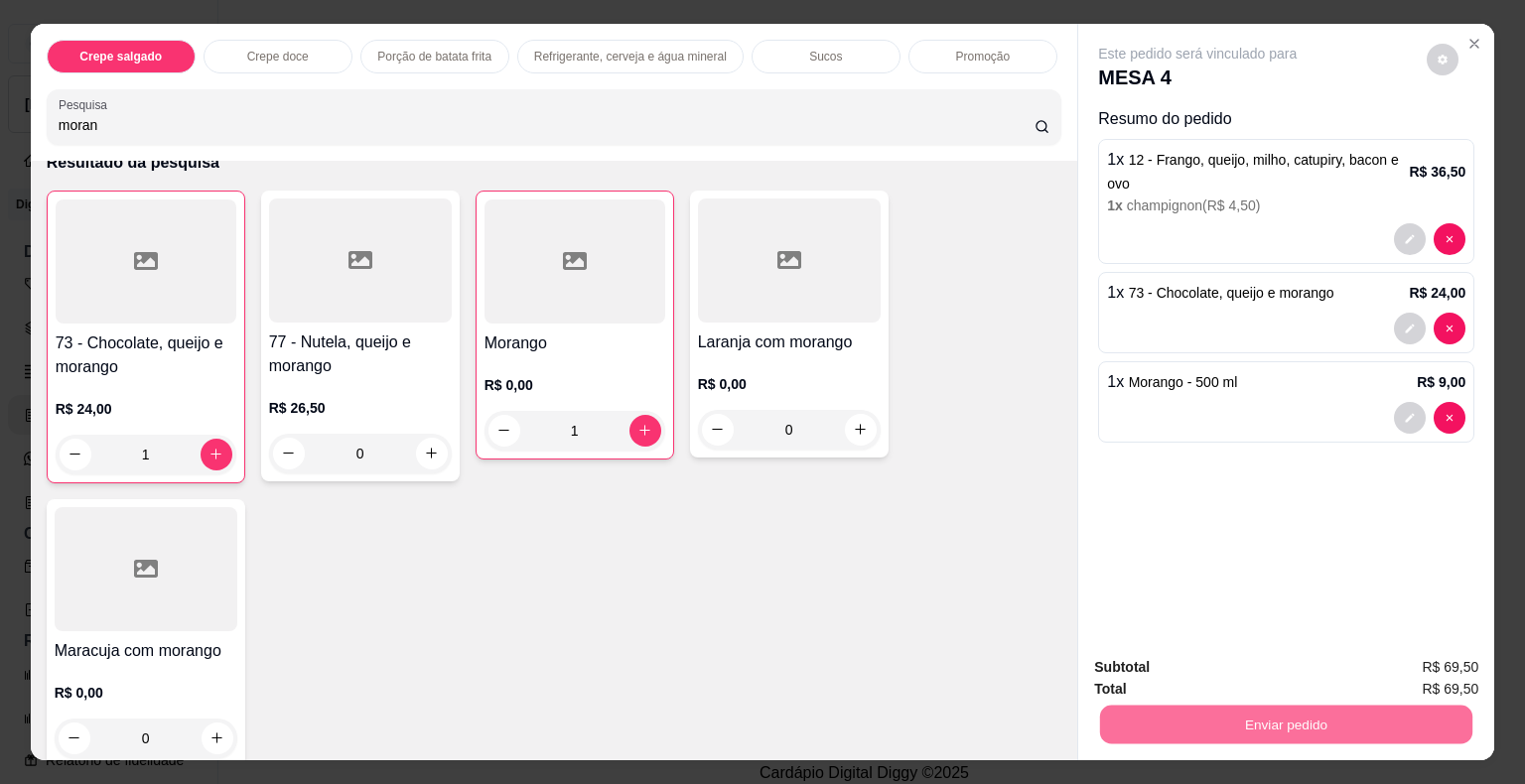 click on "Não registrar e enviar pedido" at bounding box center (1220, 669) 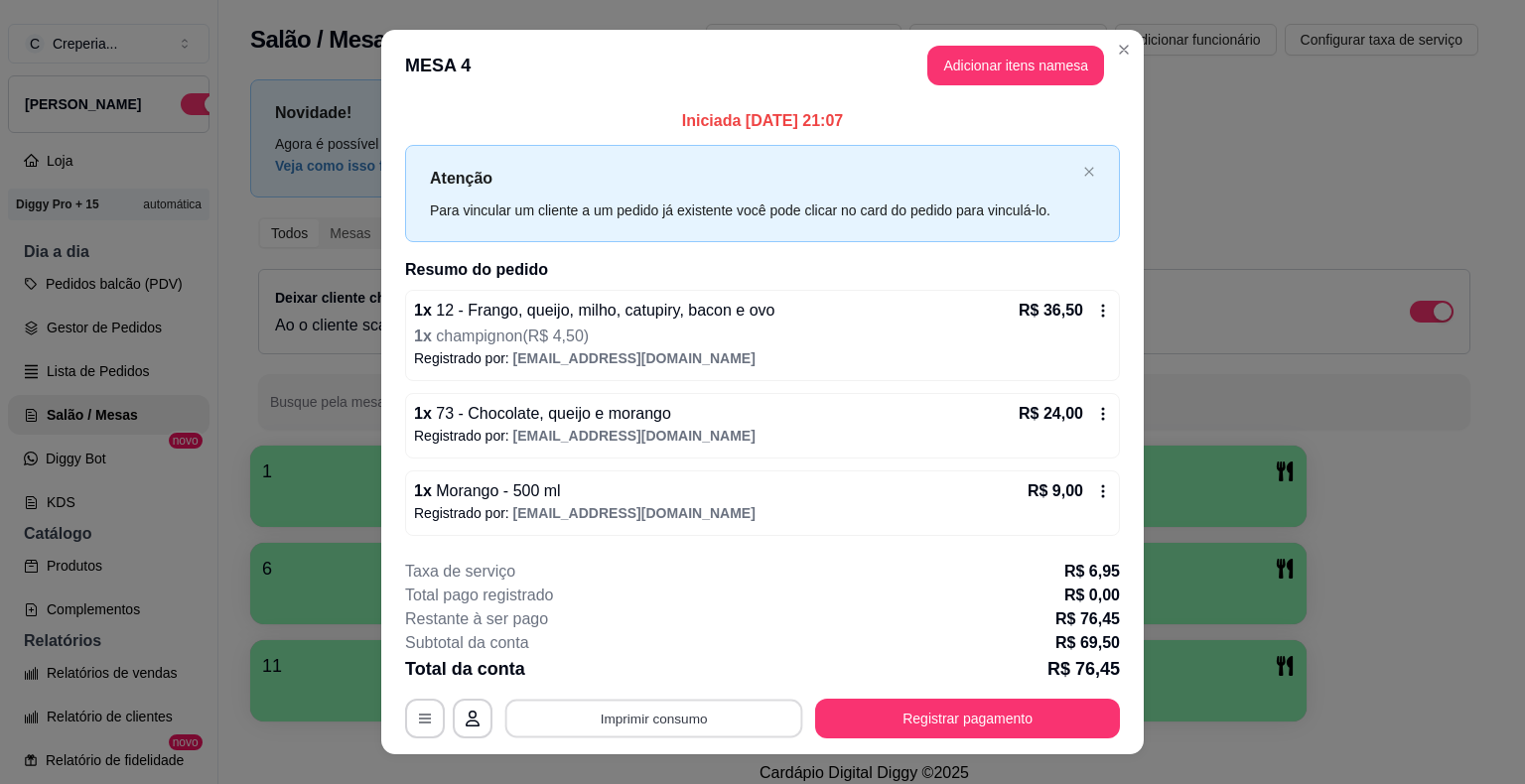 click on "Imprimir consumo" at bounding box center [654, 718] 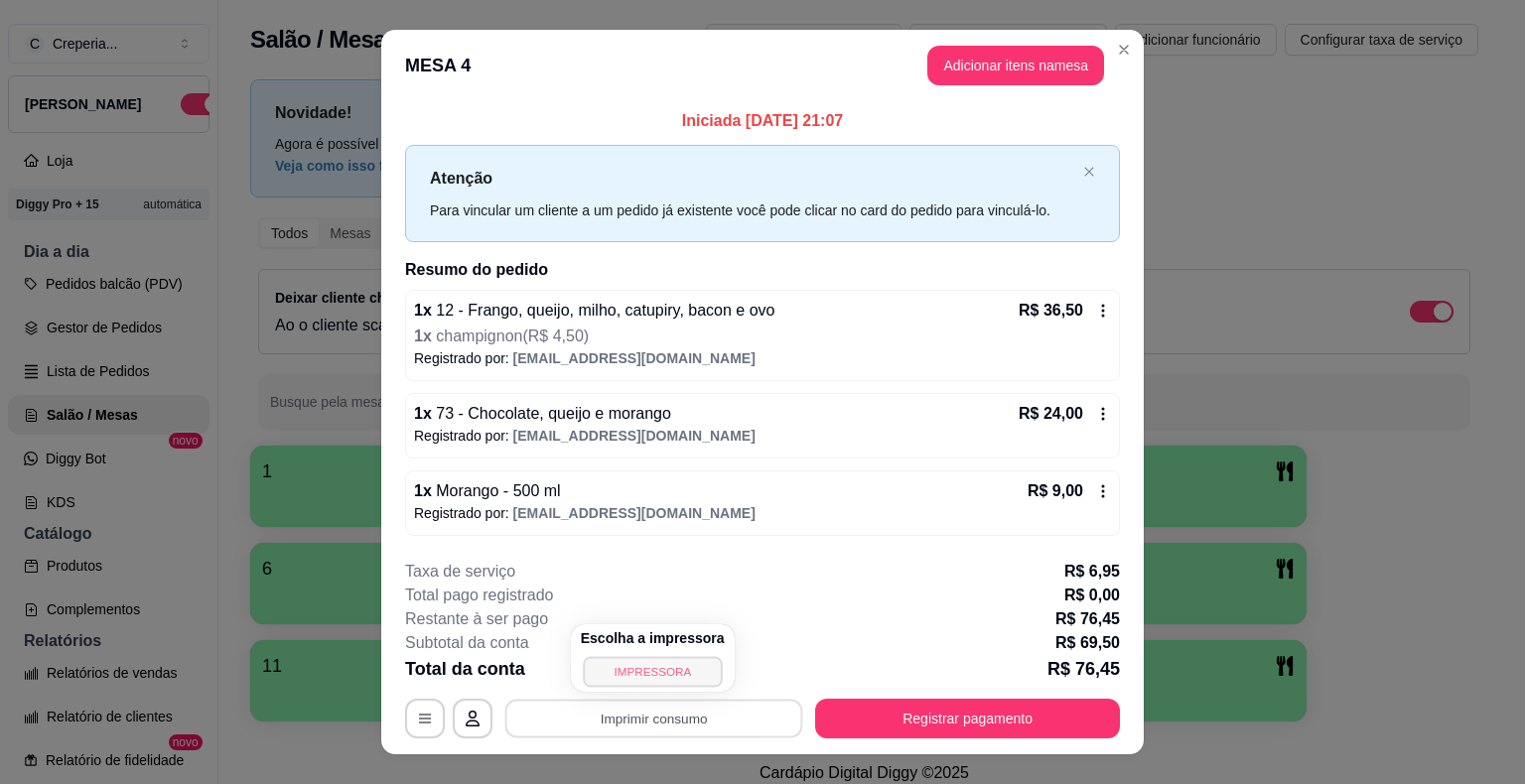 click on "IMPRESSORA" at bounding box center [652, 671] 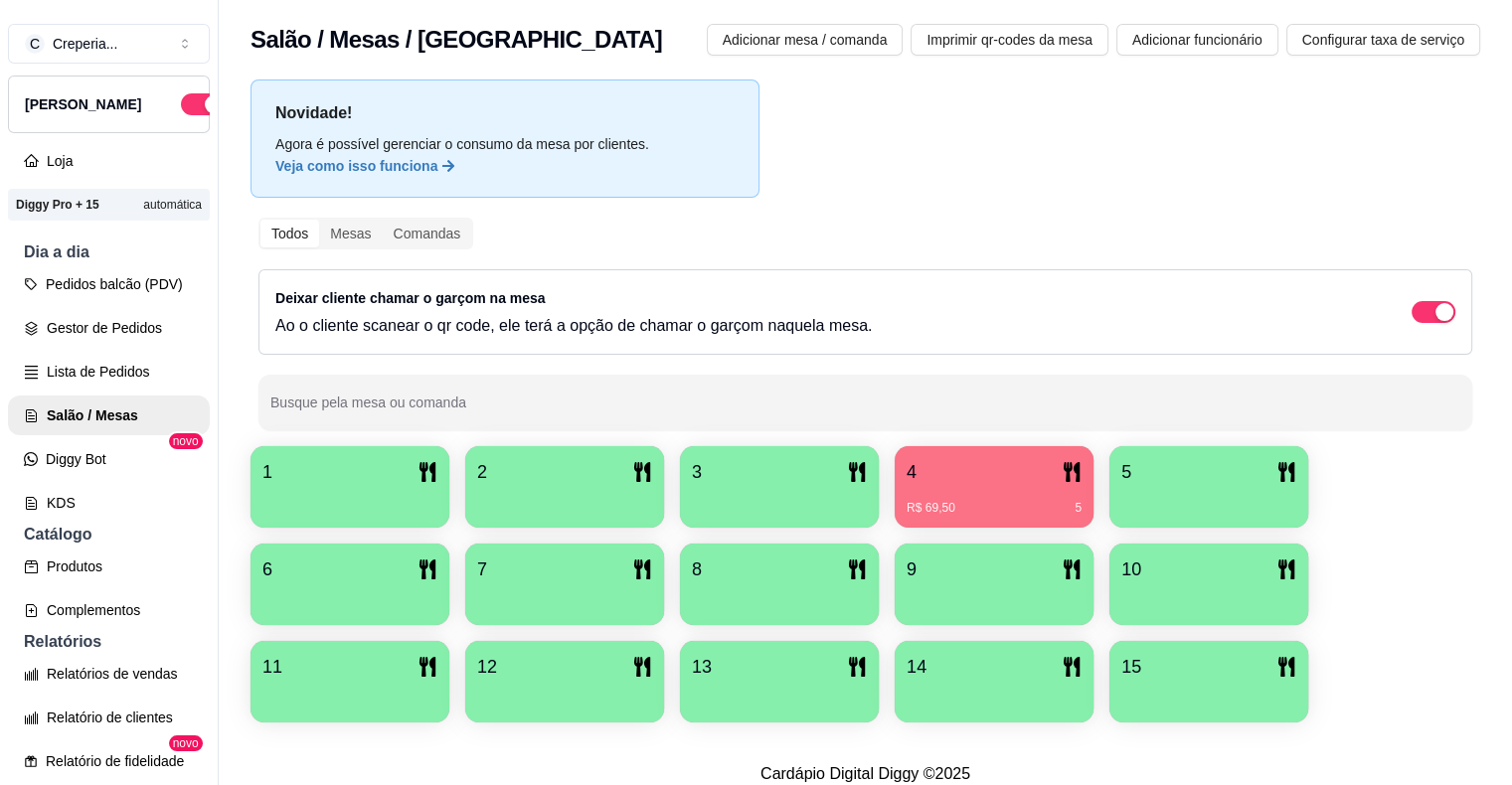click on "2" at bounding box center (565, 472) 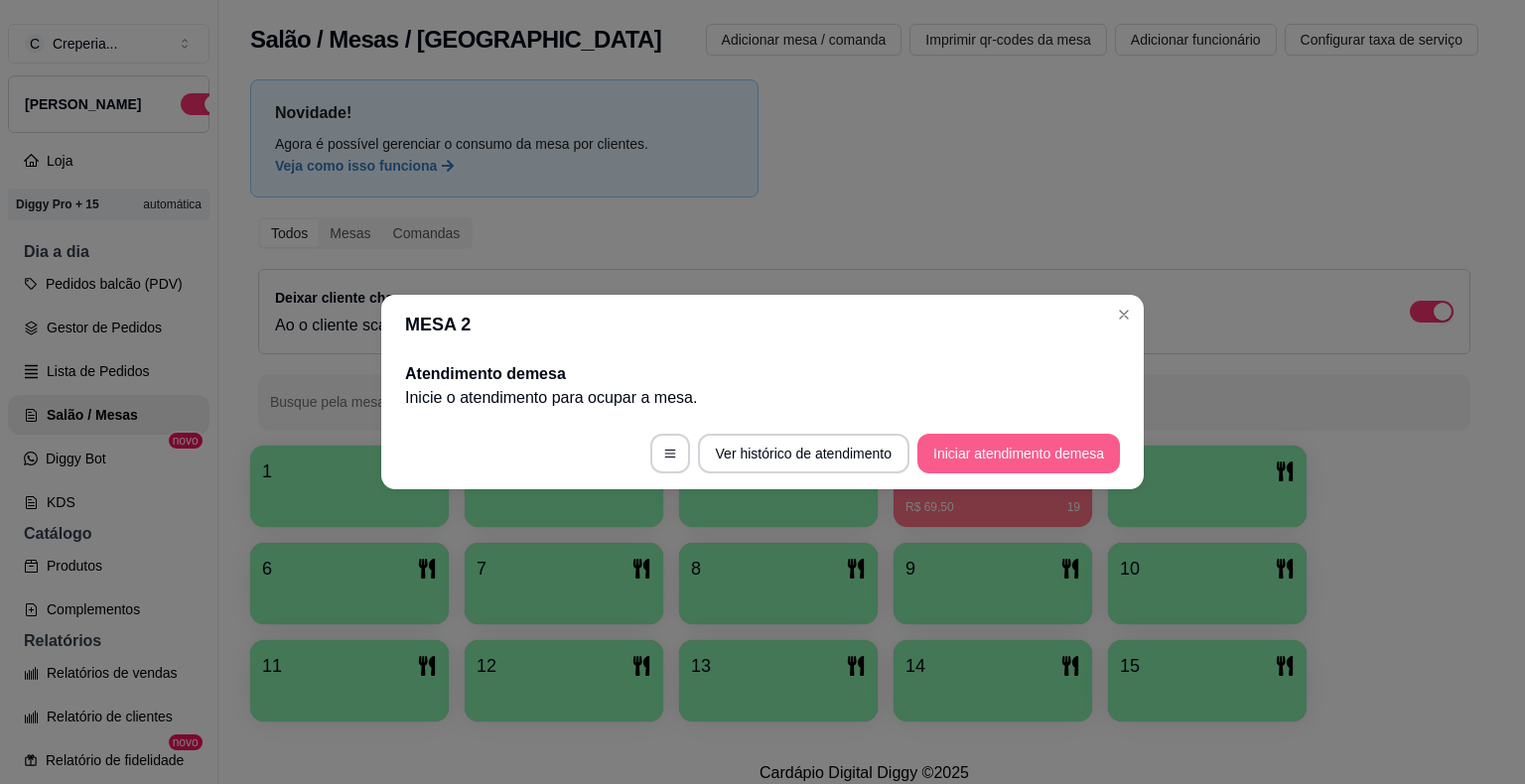 click on "Iniciar atendimento de  mesa" at bounding box center [1019, 454] 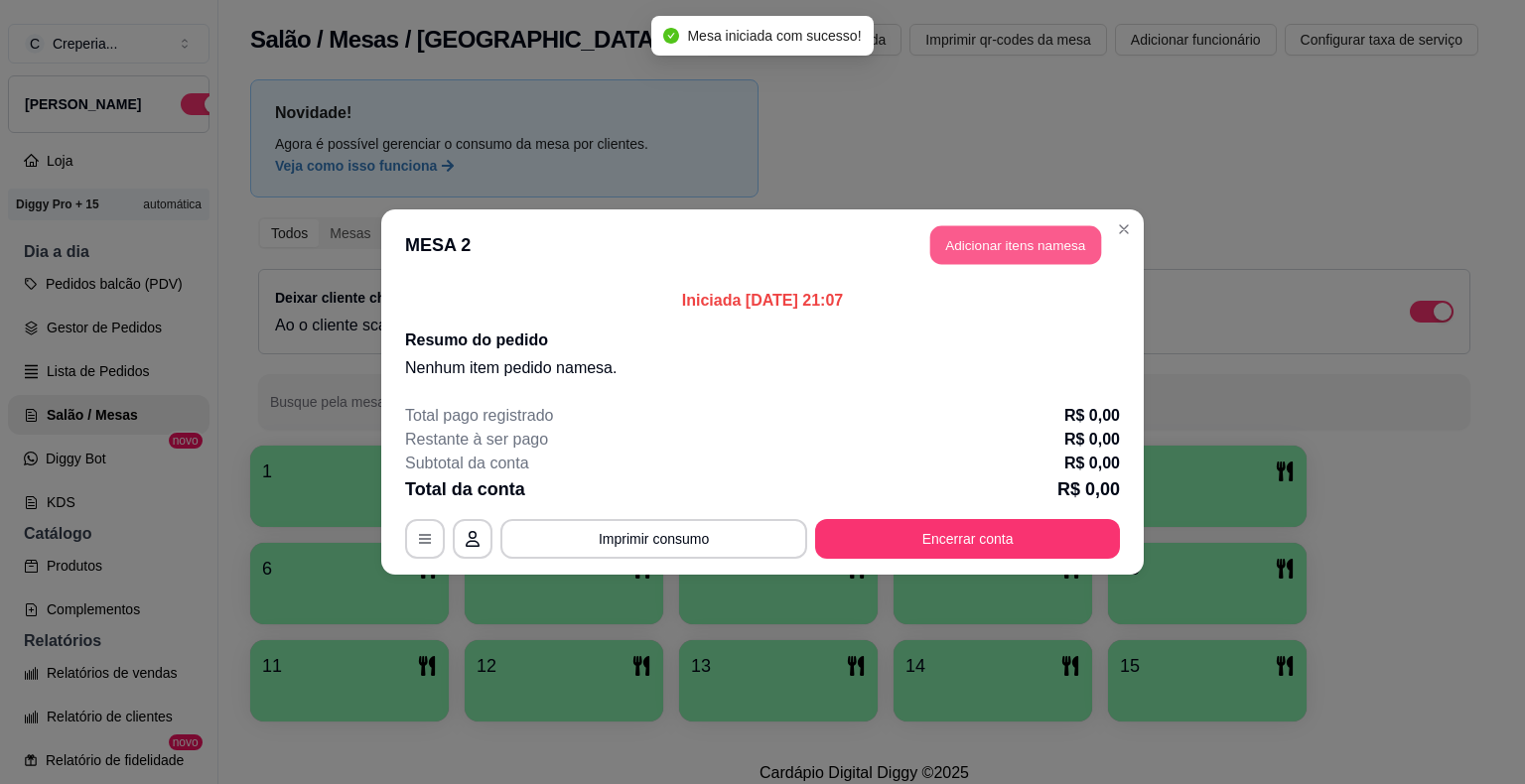 click on "Adicionar itens na  mesa" at bounding box center [1016, 245] 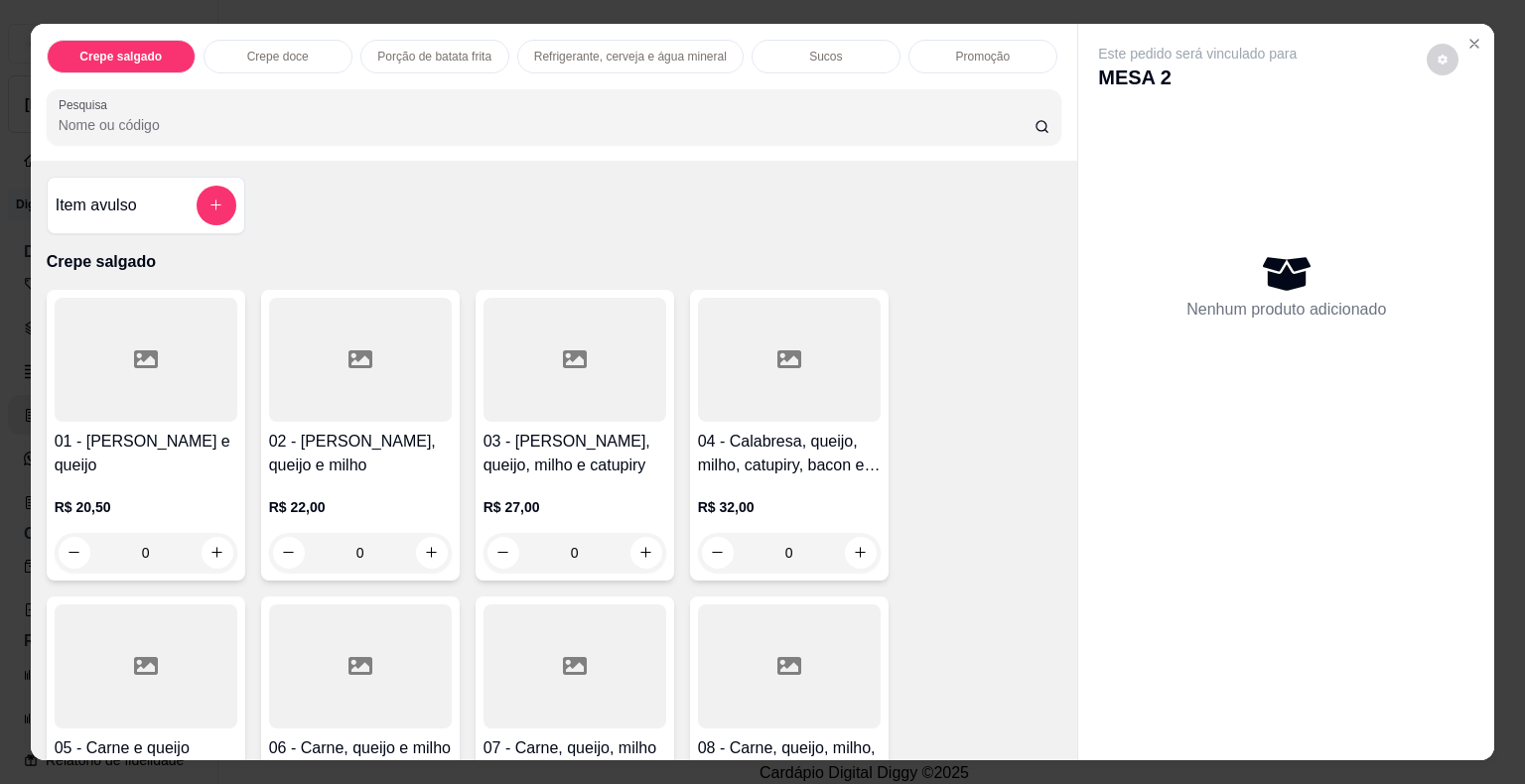click on "Pesquisa" at bounding box center [546, 125] 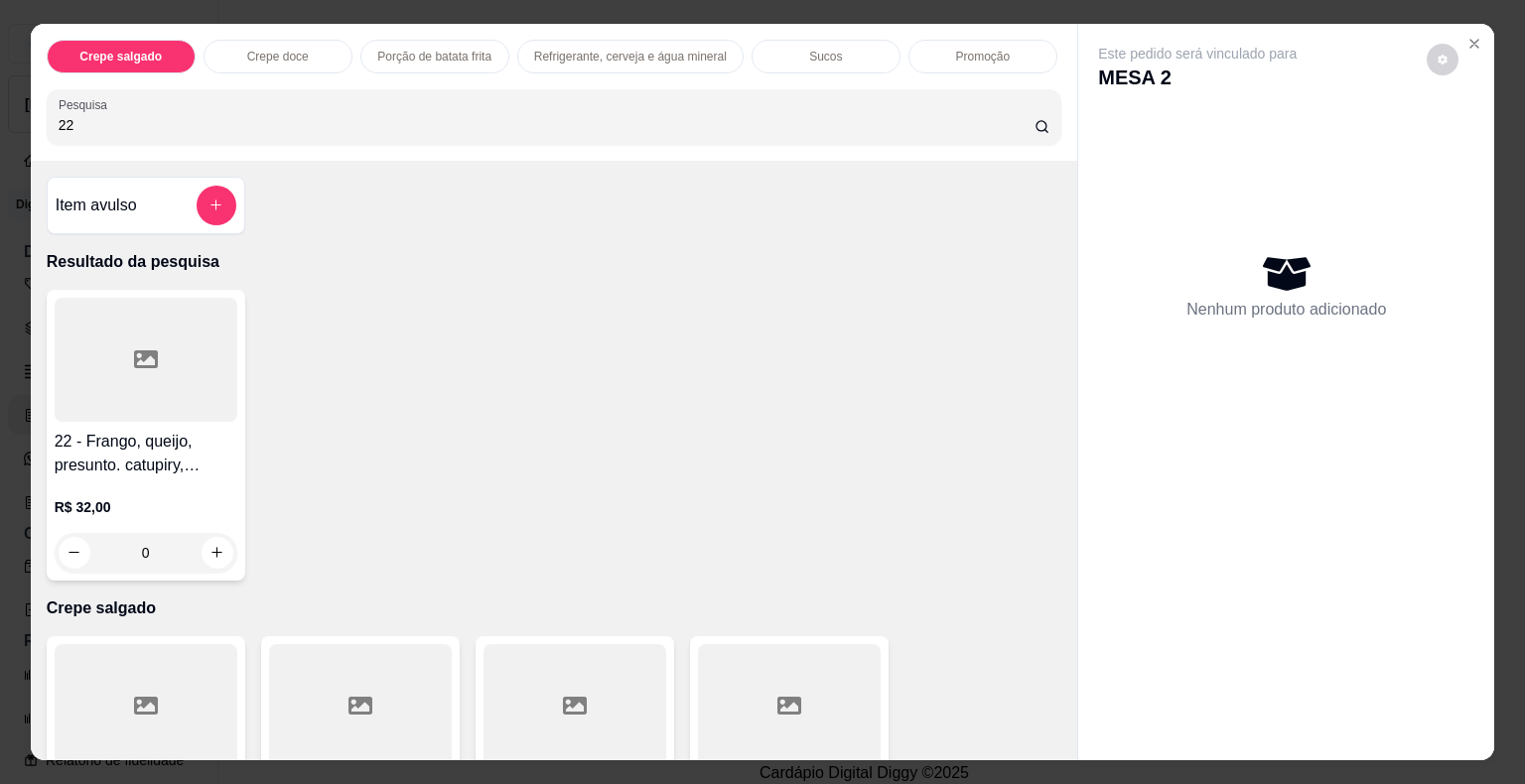 type on "22" 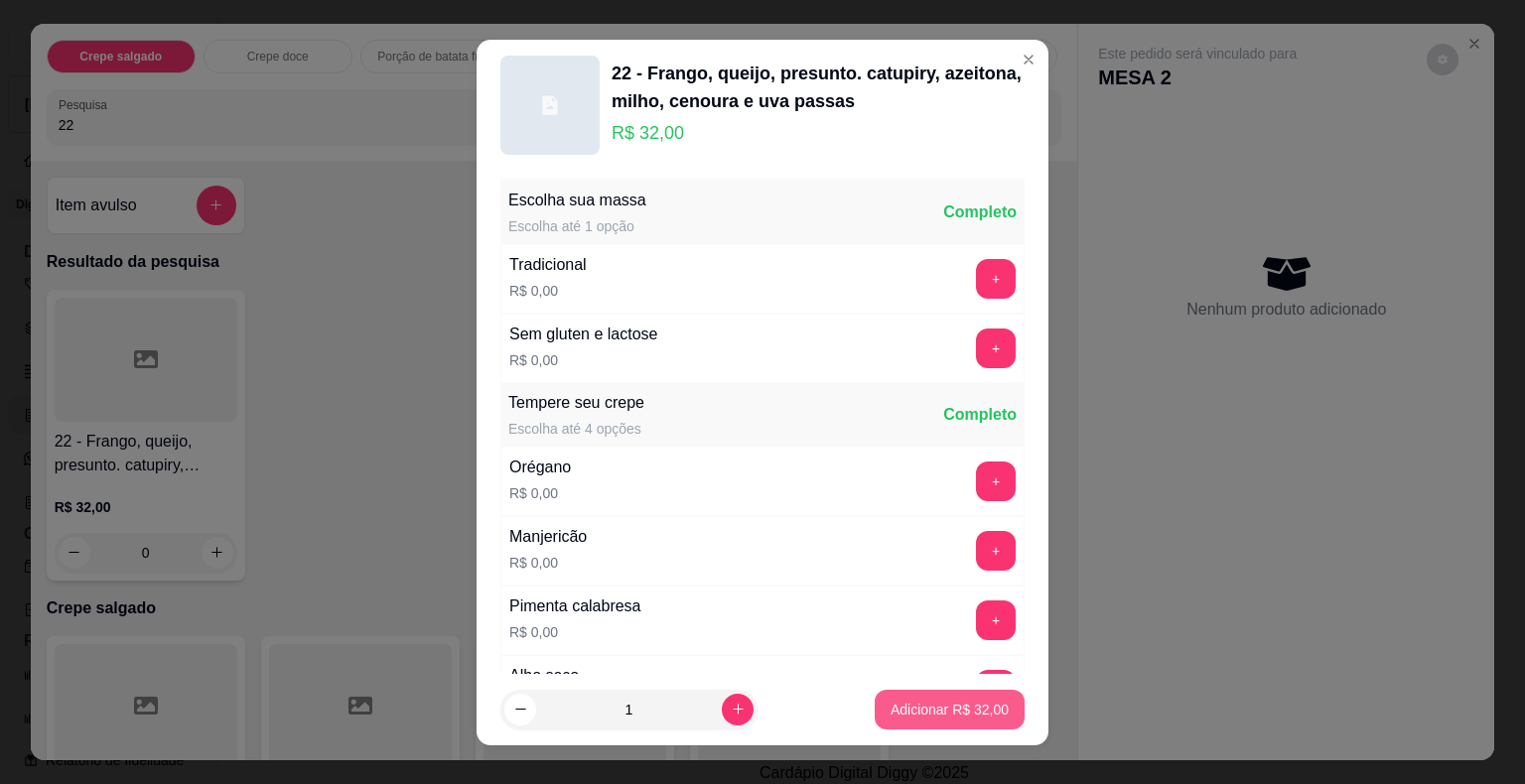 click on "Adicionar   R$ 32,00" at bounding box center (949, 710) 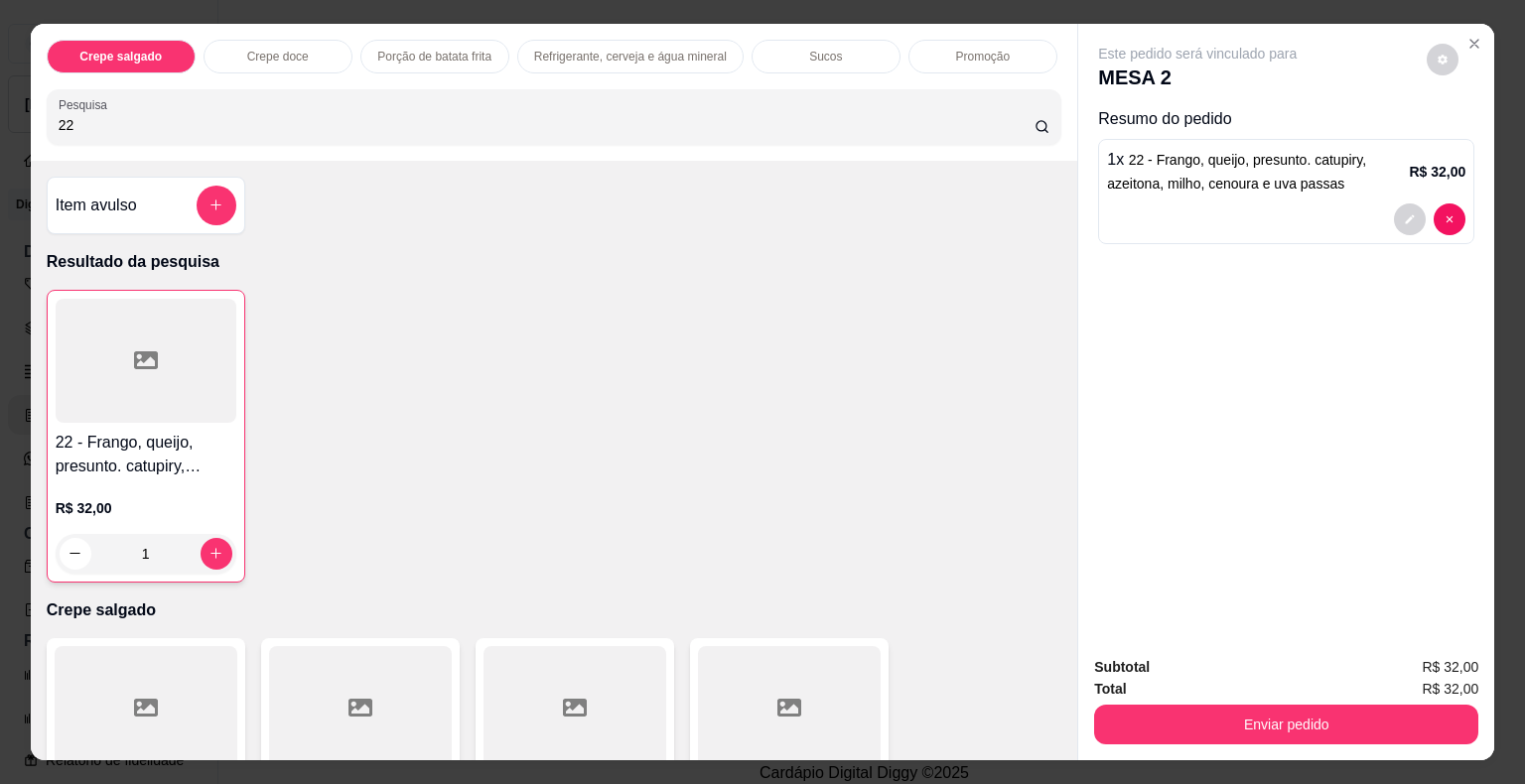 drag, startPoint x: 107, startPoint y: 113, endPoint x: 0, endPoint y: 109, distance: 107.07474 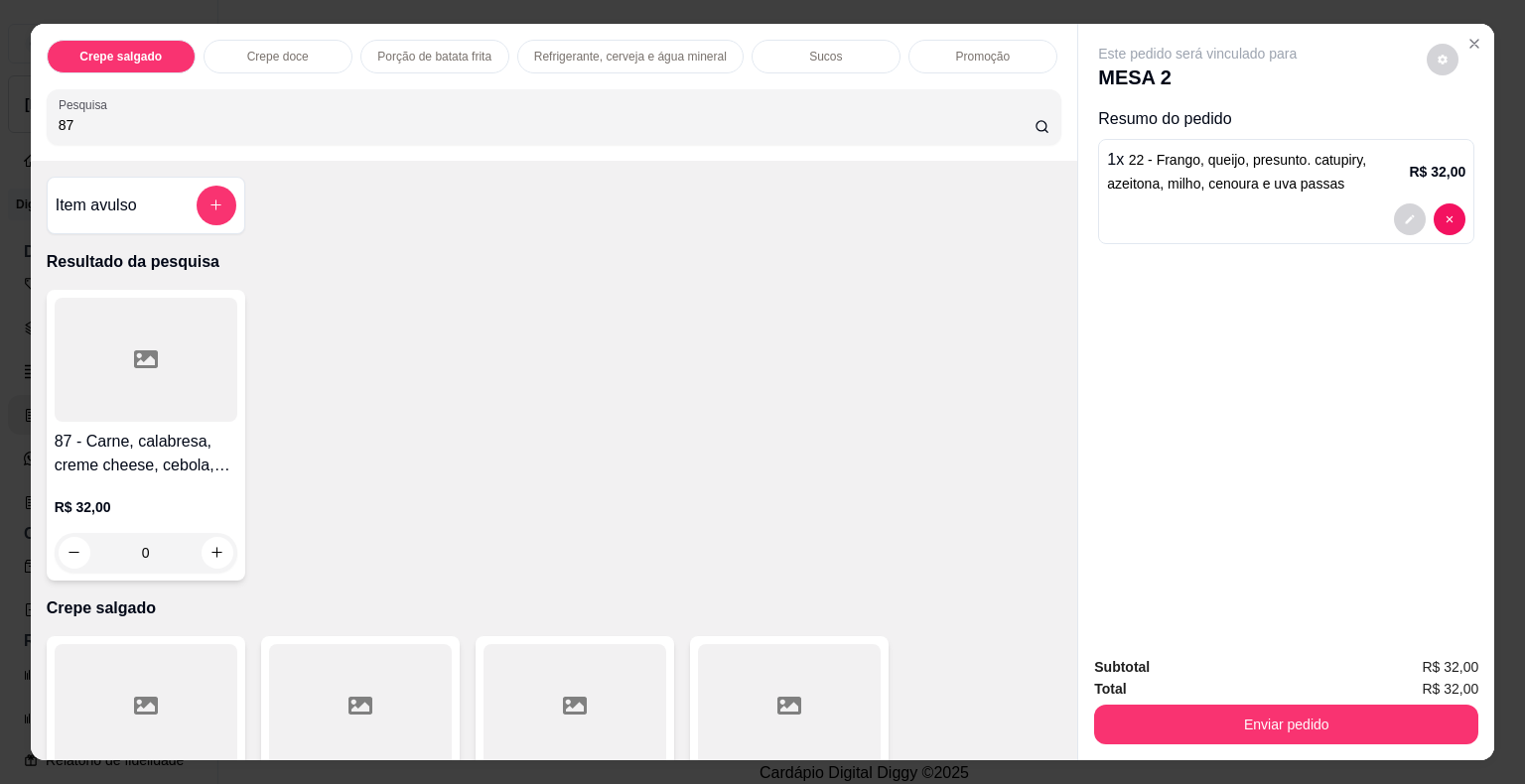 type on "87" 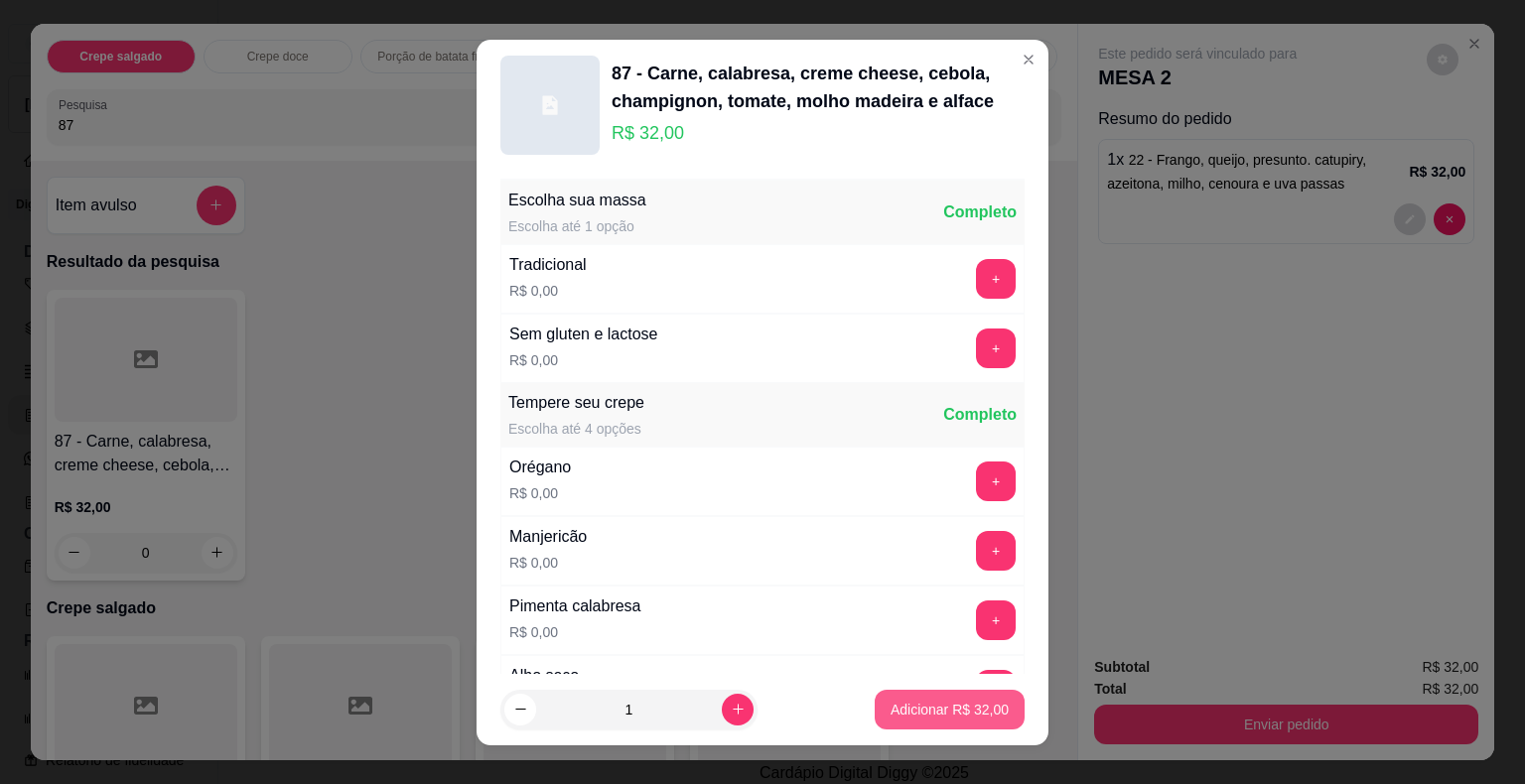 click on "Adicionar   R$ 32,00" at bounding box center (949, 710) 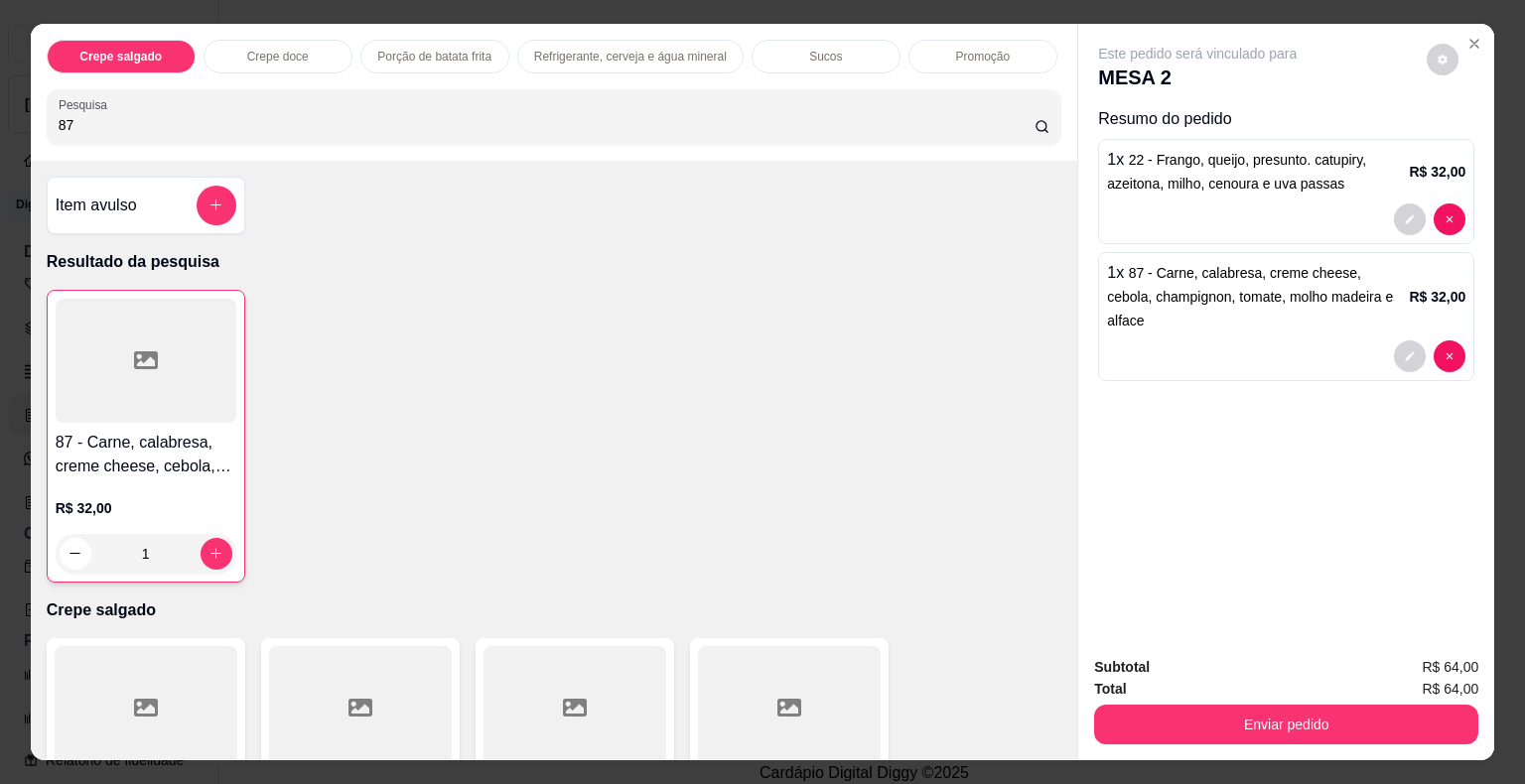 drag, startPoint x: 126, startPoint y: 120, endPoint x: 0, endPoint y: 83, distance: 131.32 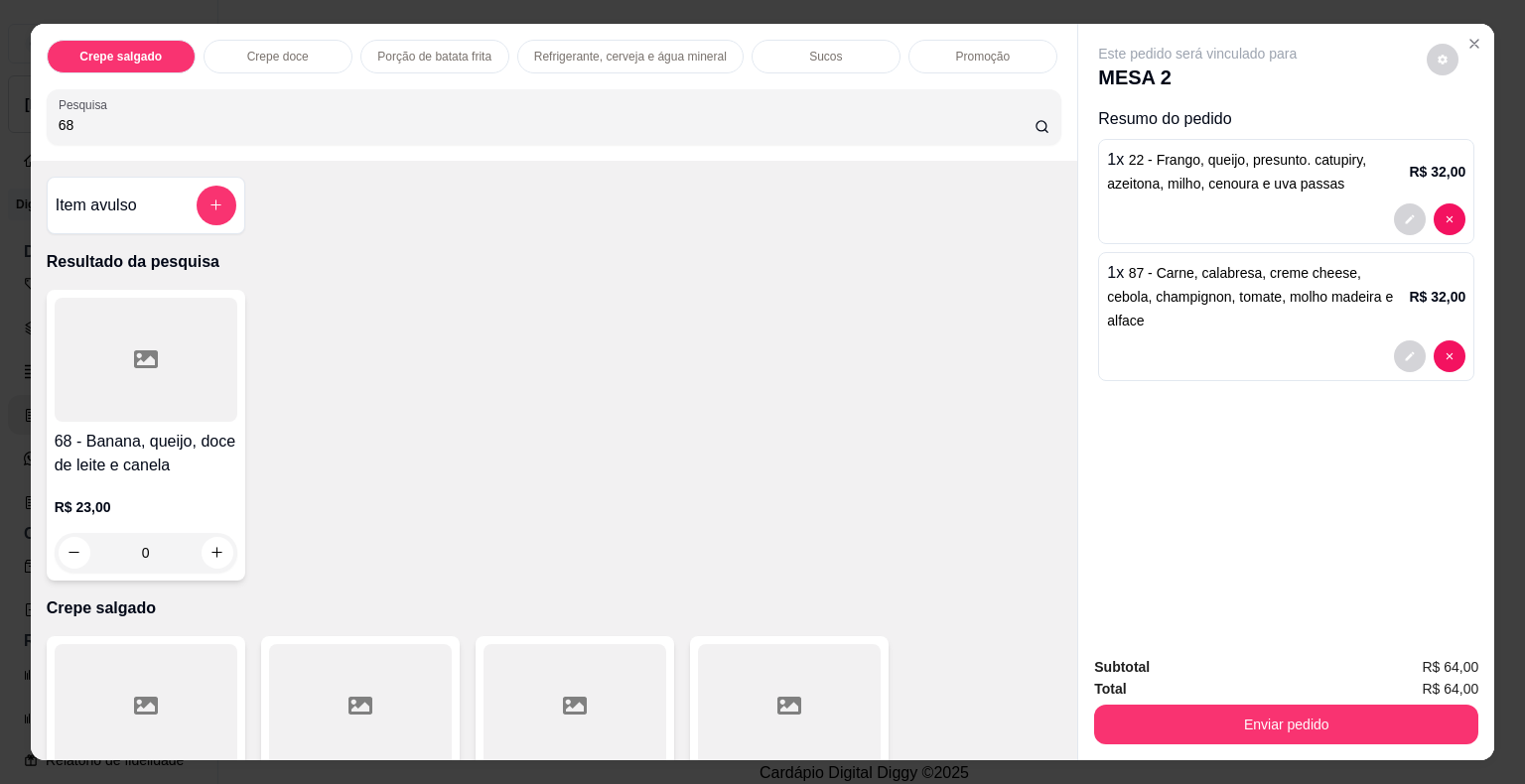type on "68" 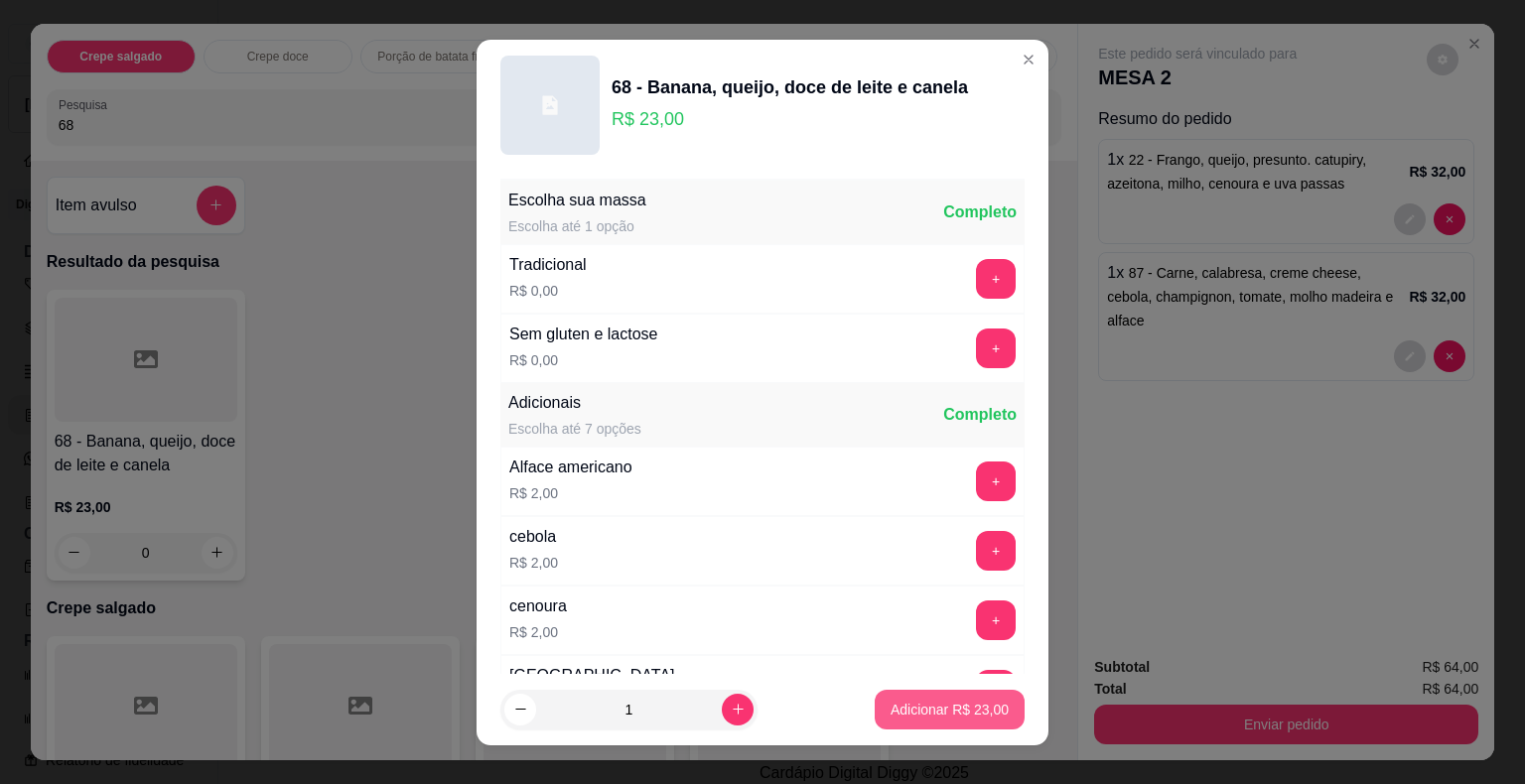 click on "Adicionar   R$ 23,00" at bounding box center [949, 710] 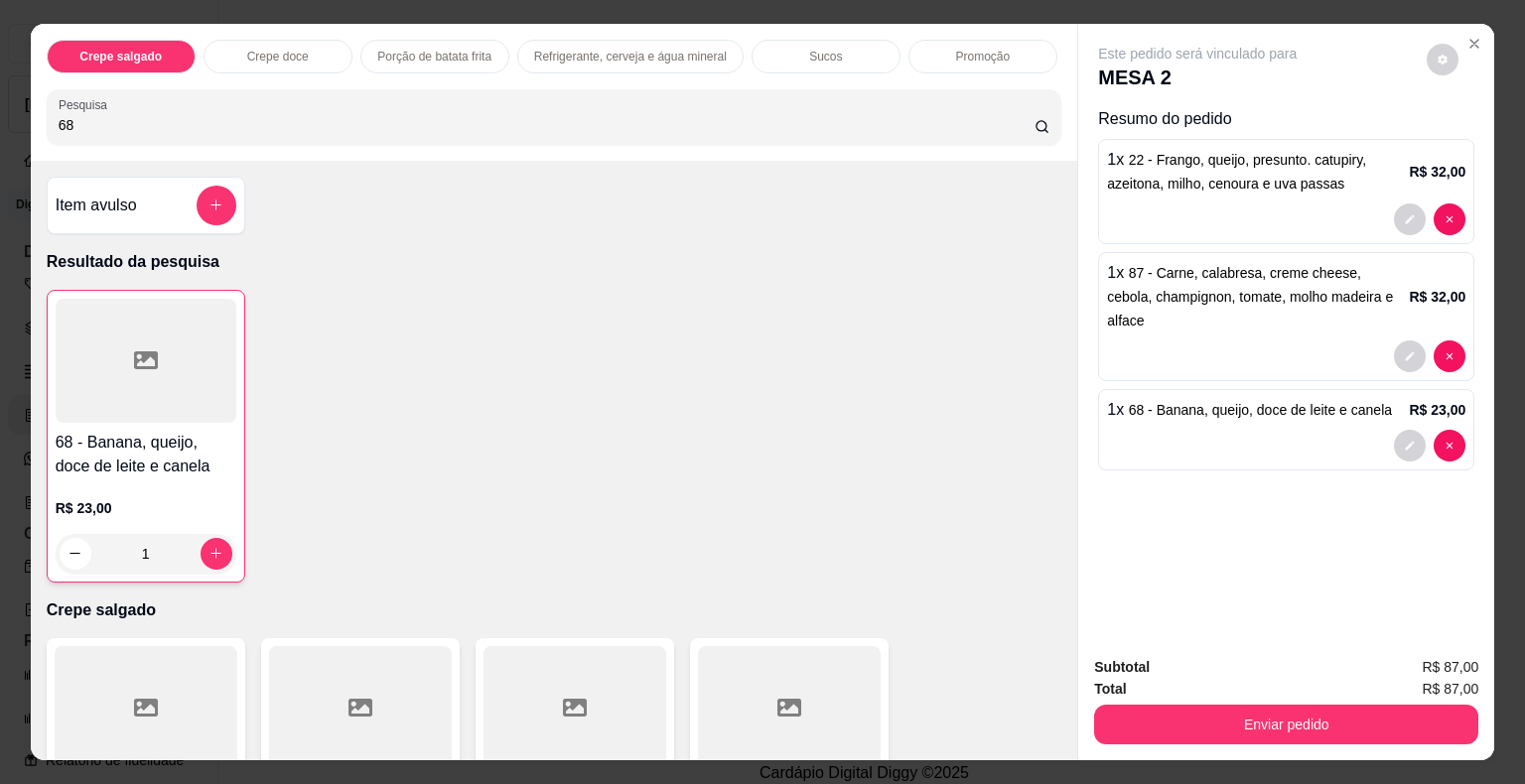 type on "1" 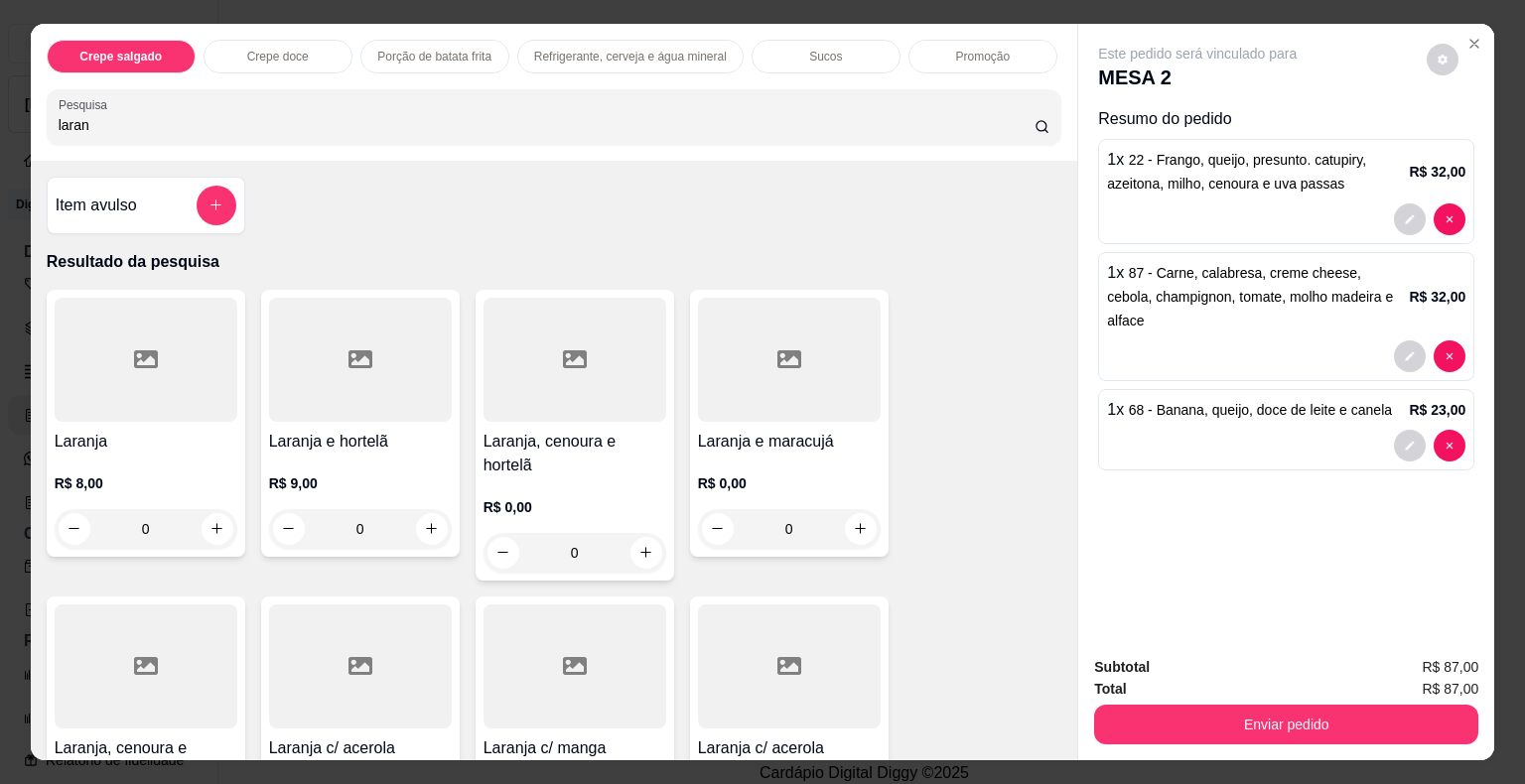 type on "laran" 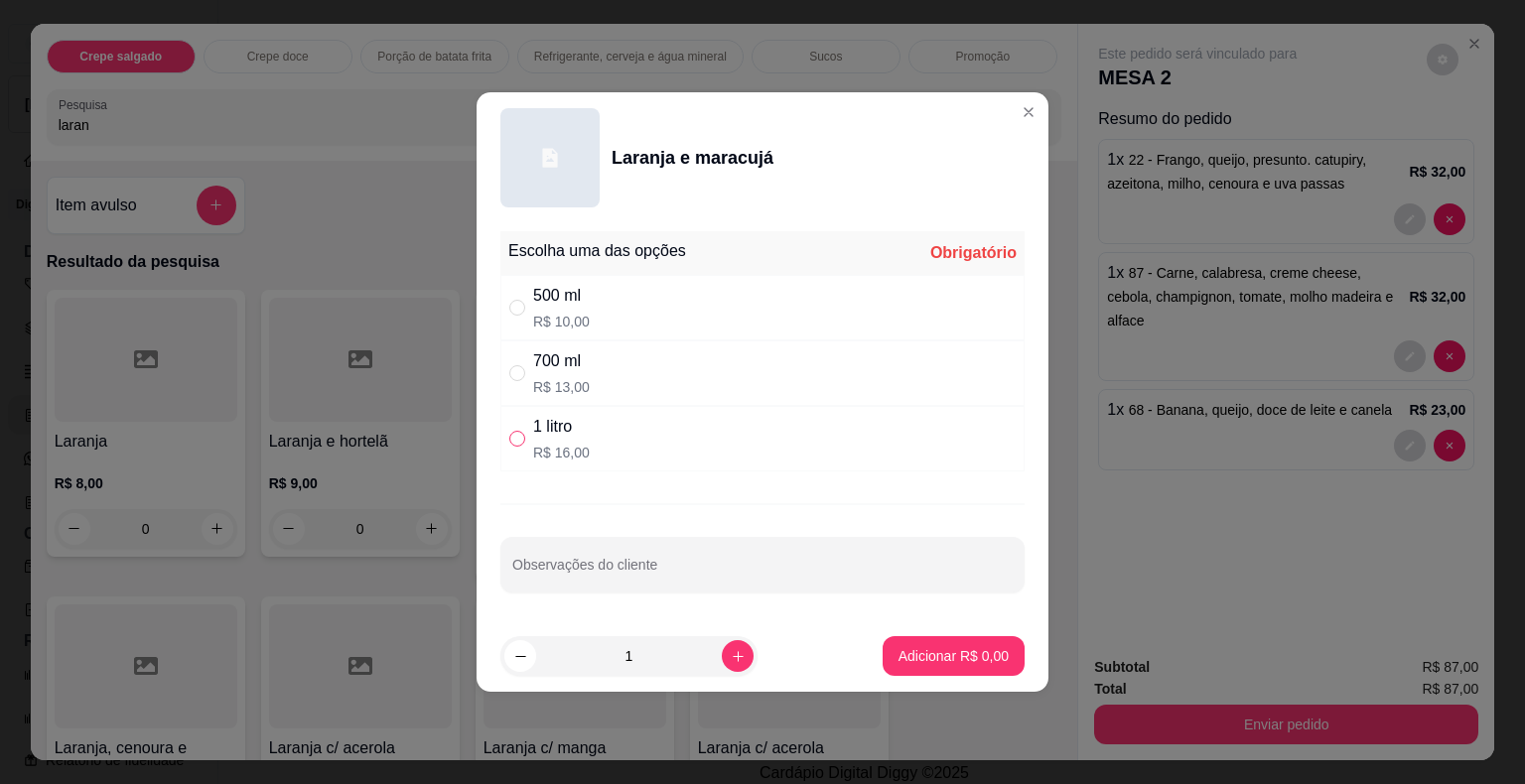 click at bounding box center [517, 439] 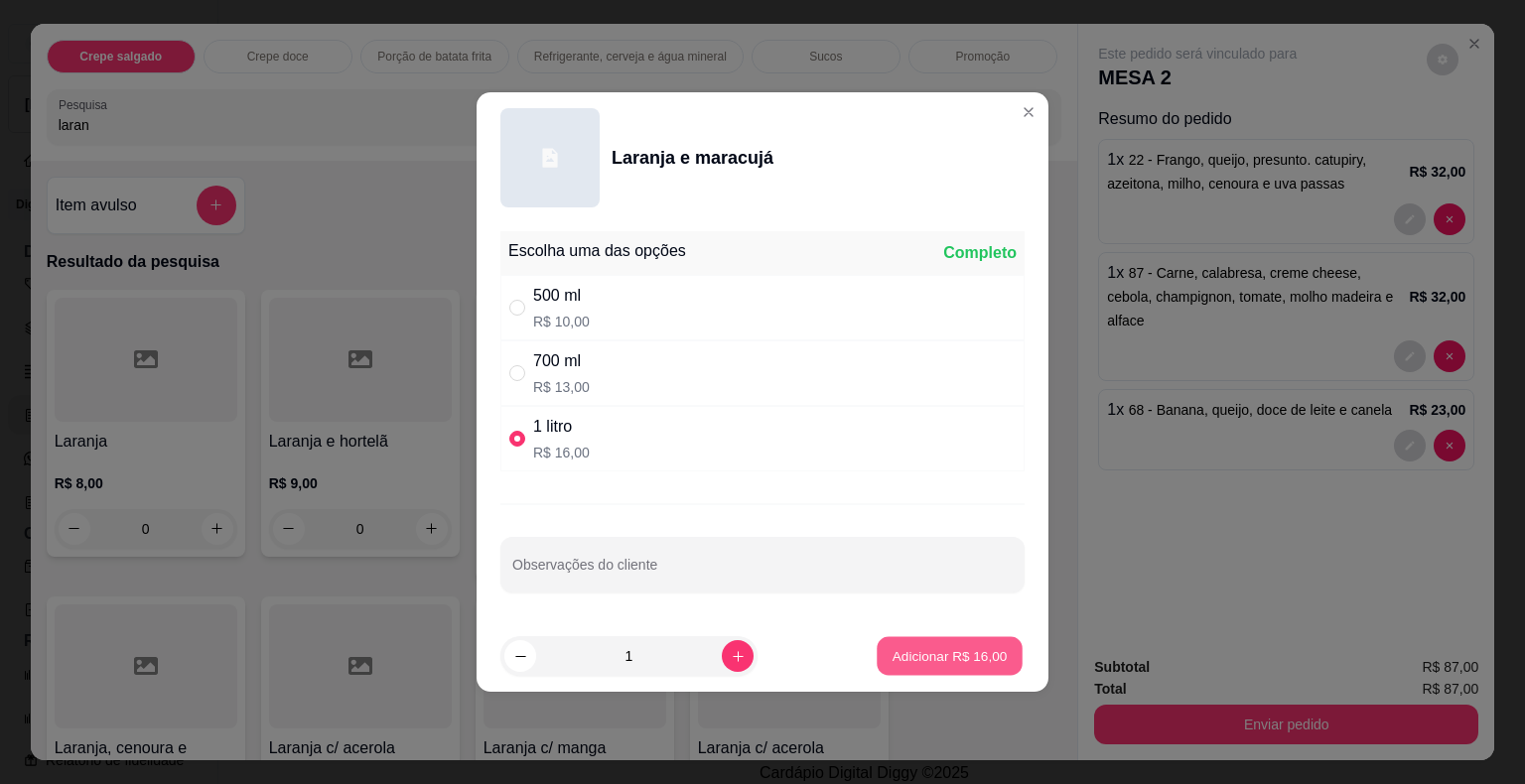 click on "Adicionar   R$ 16,00" at bounding box center (950, 655) 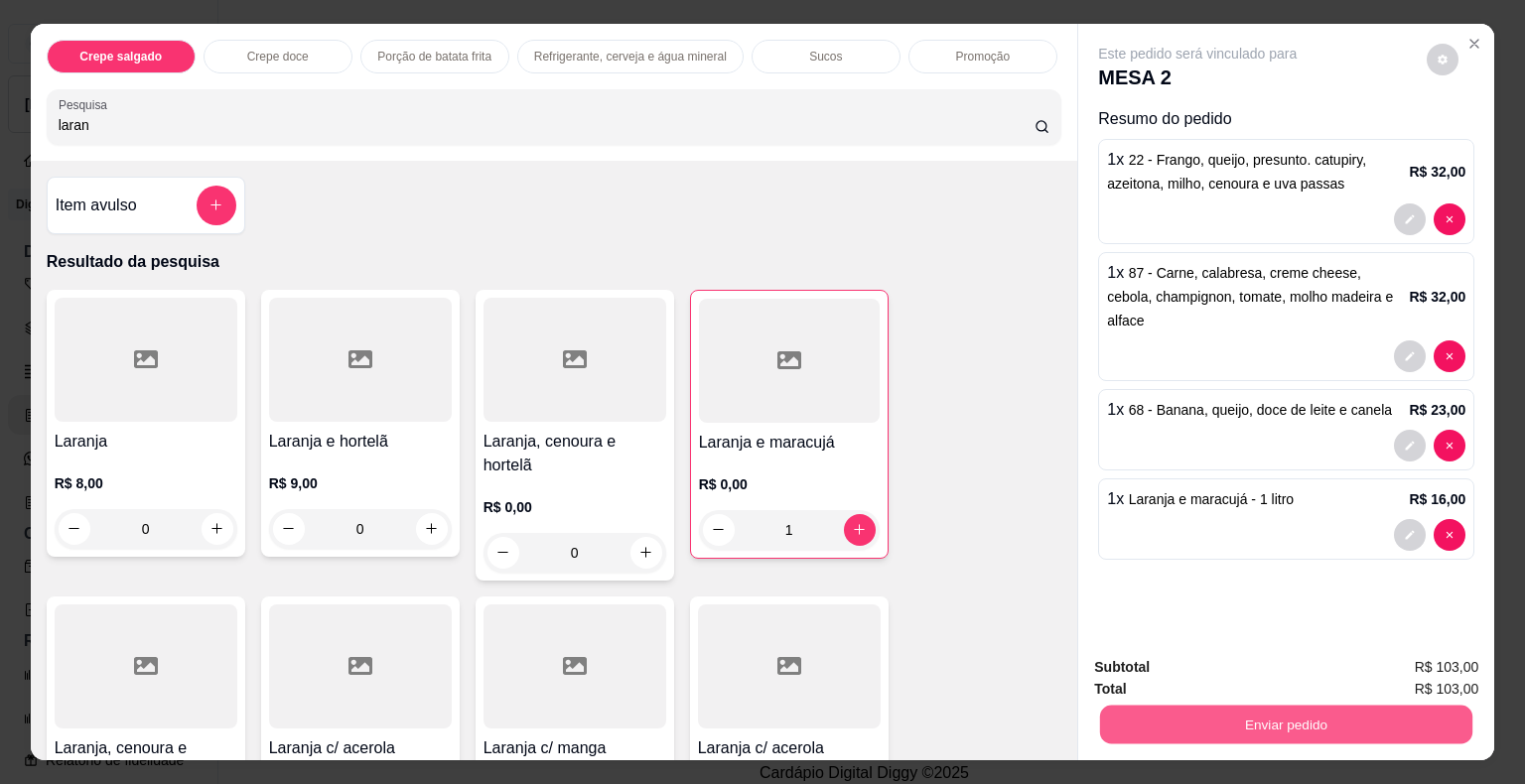 click on "Enviar pedido" at bounding box center (1286, 724) 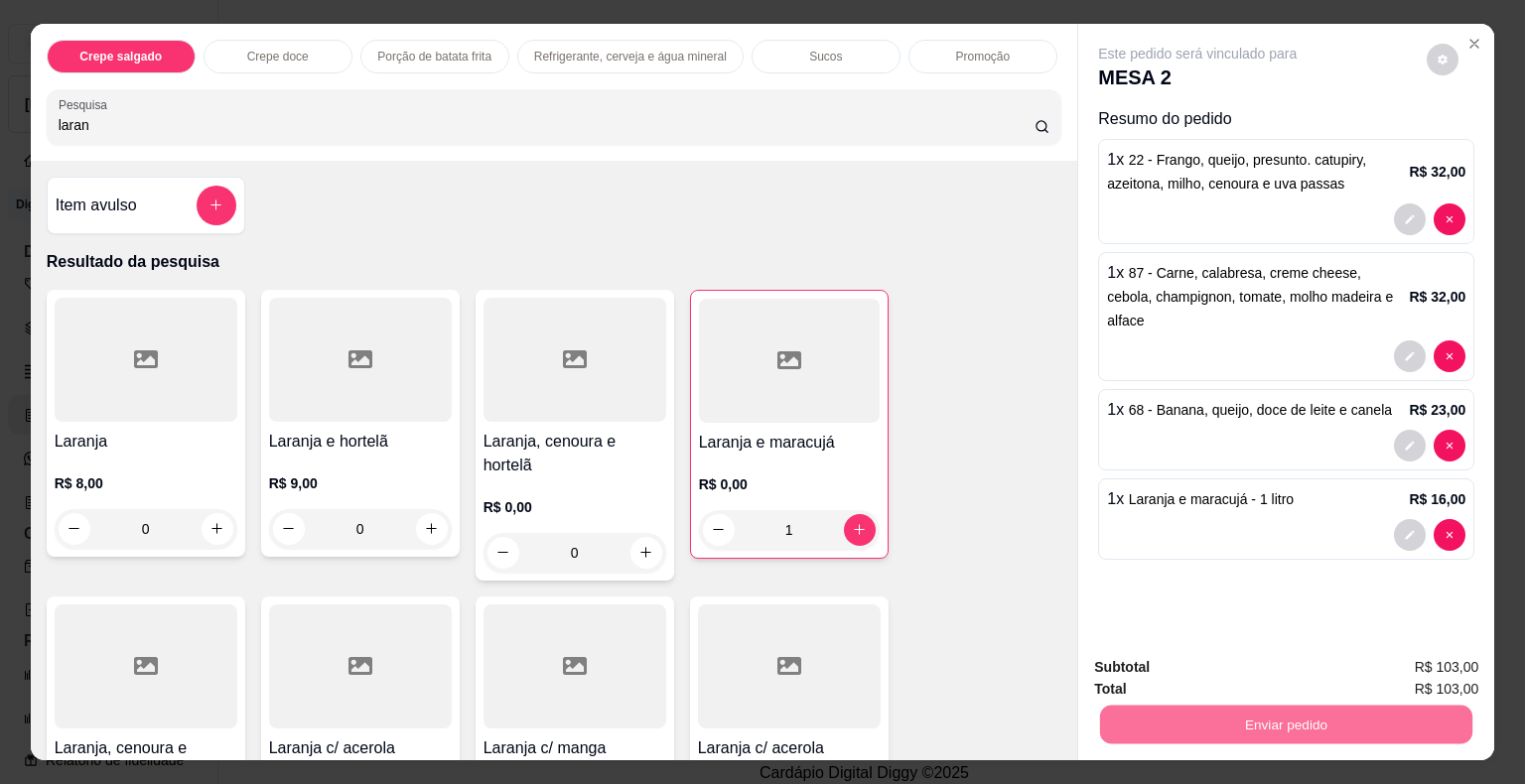 click on "Não registrar e enviar pedido" at bounding box center [1220, 668] 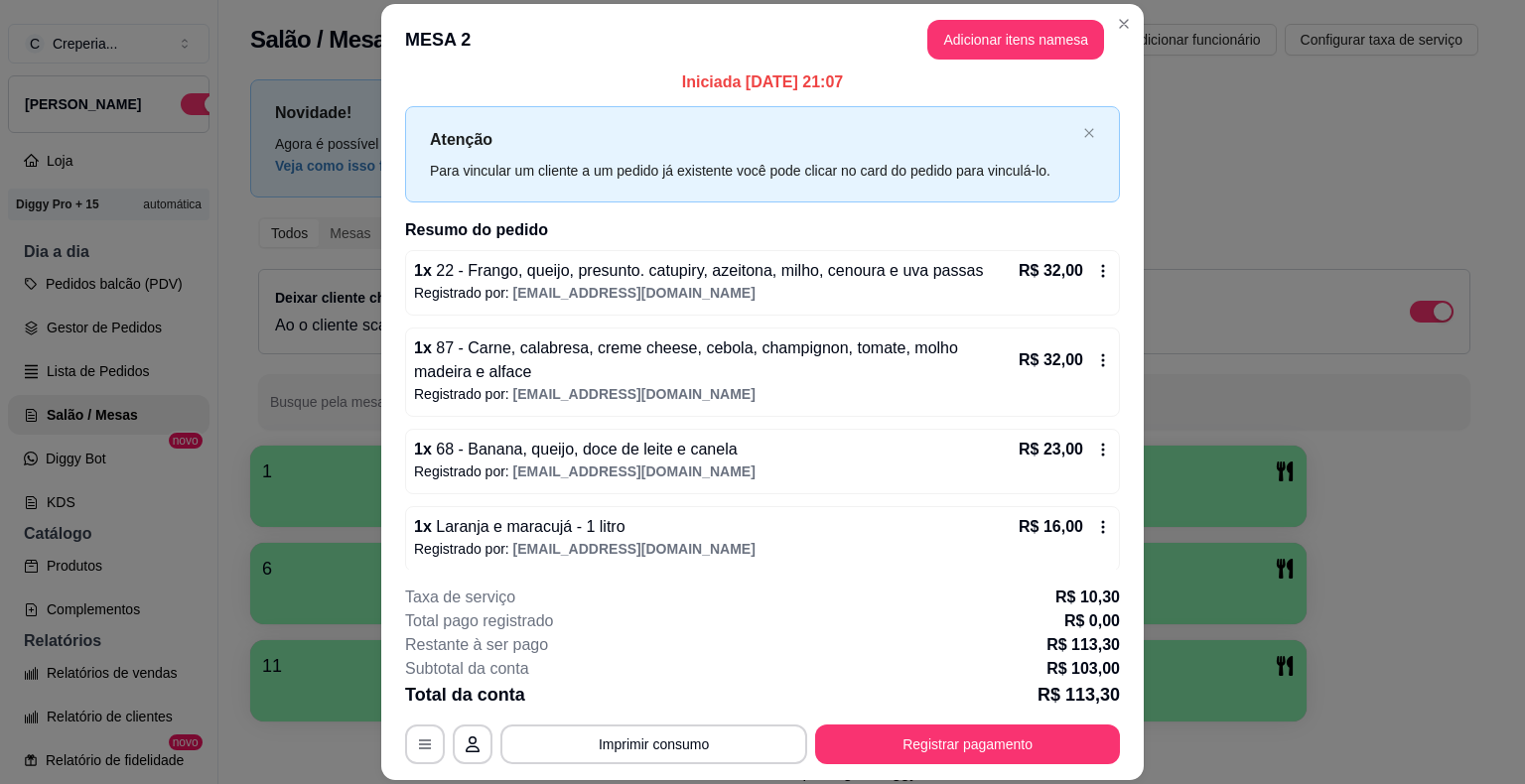 scroll, scrollTop: 20, scrollLeft: 0, axis: vertical 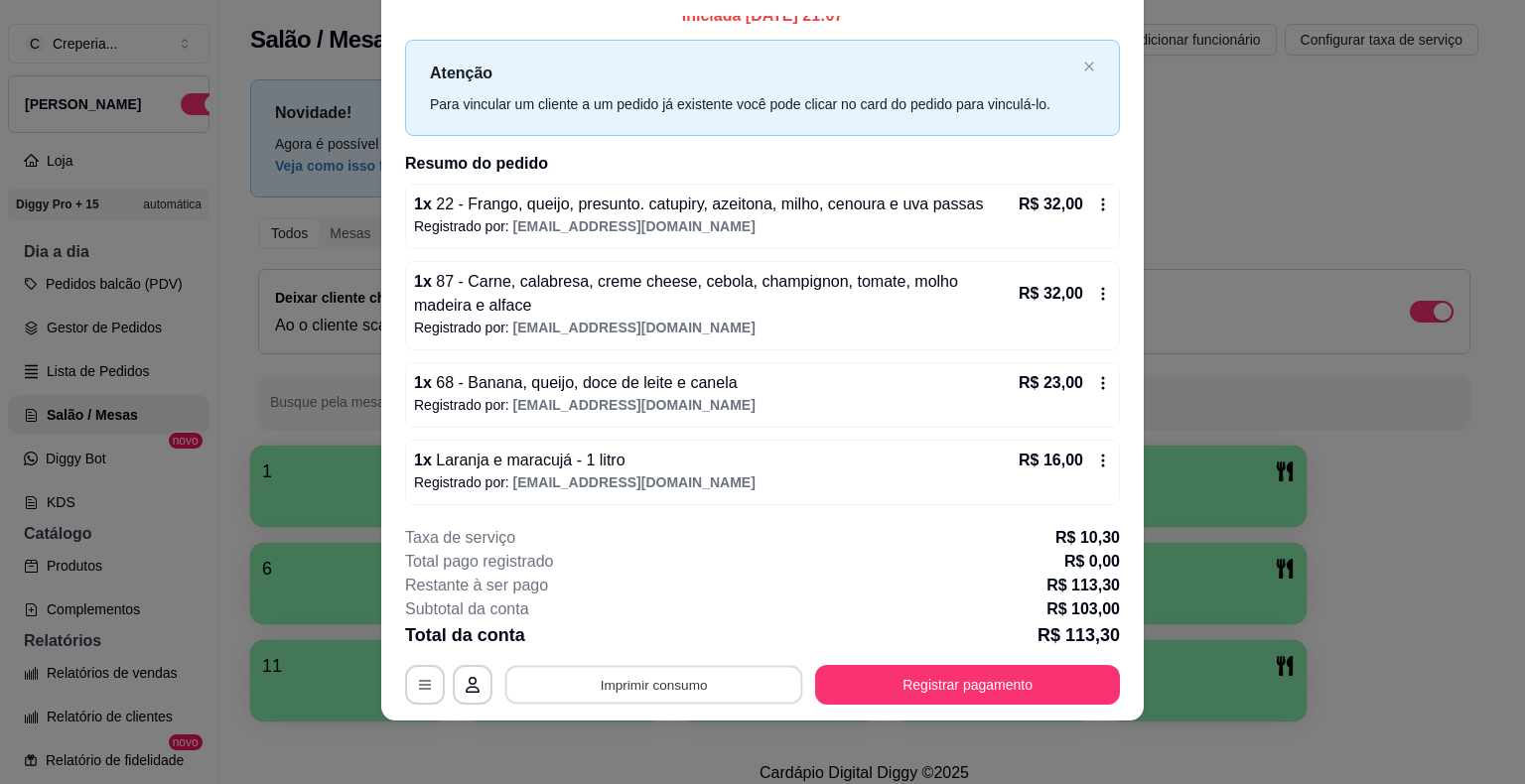 click on "Imprimir consumo" at bounding box center [654, 685] 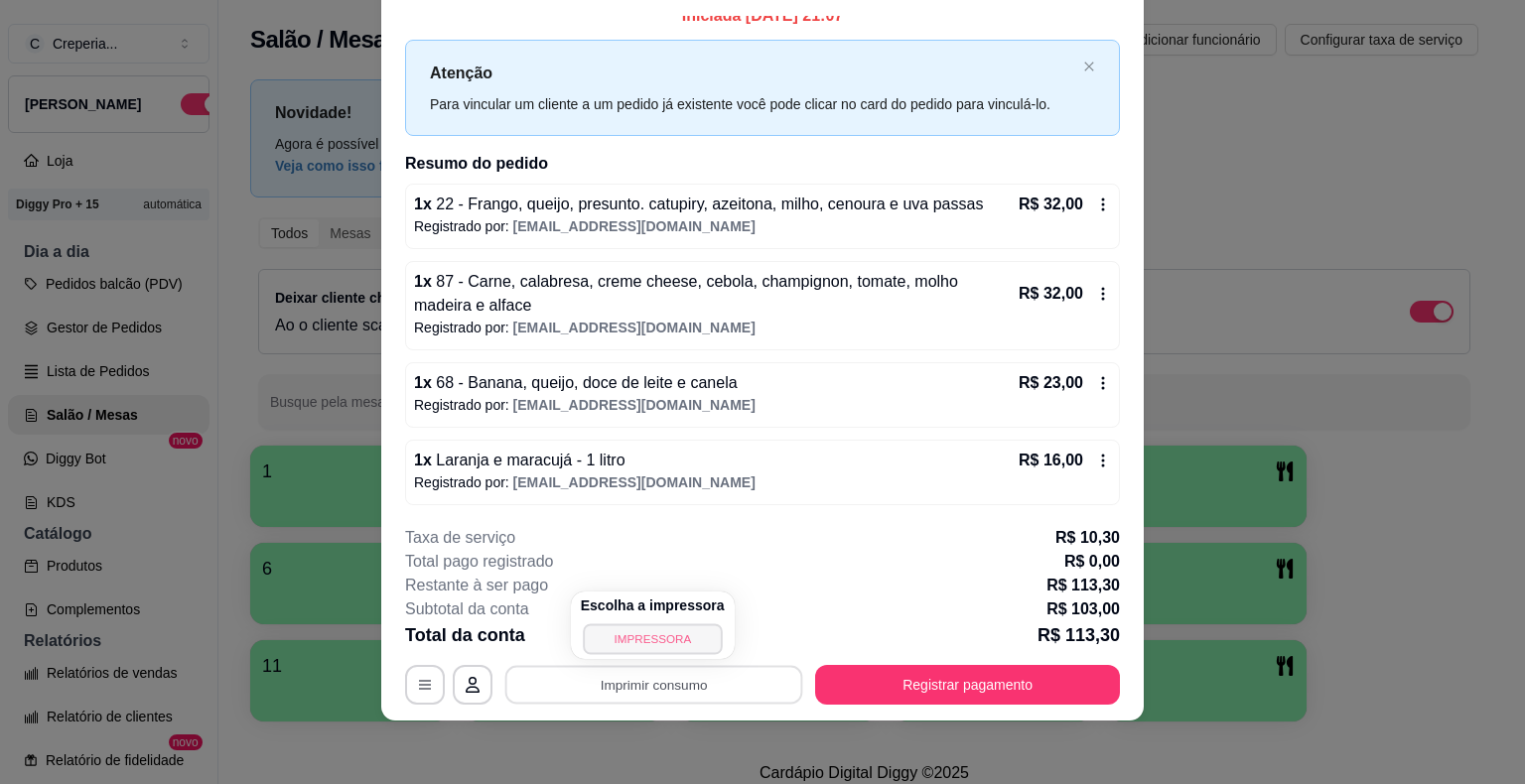 click on "IMPRESSORA" at bounding box center [652, 638] 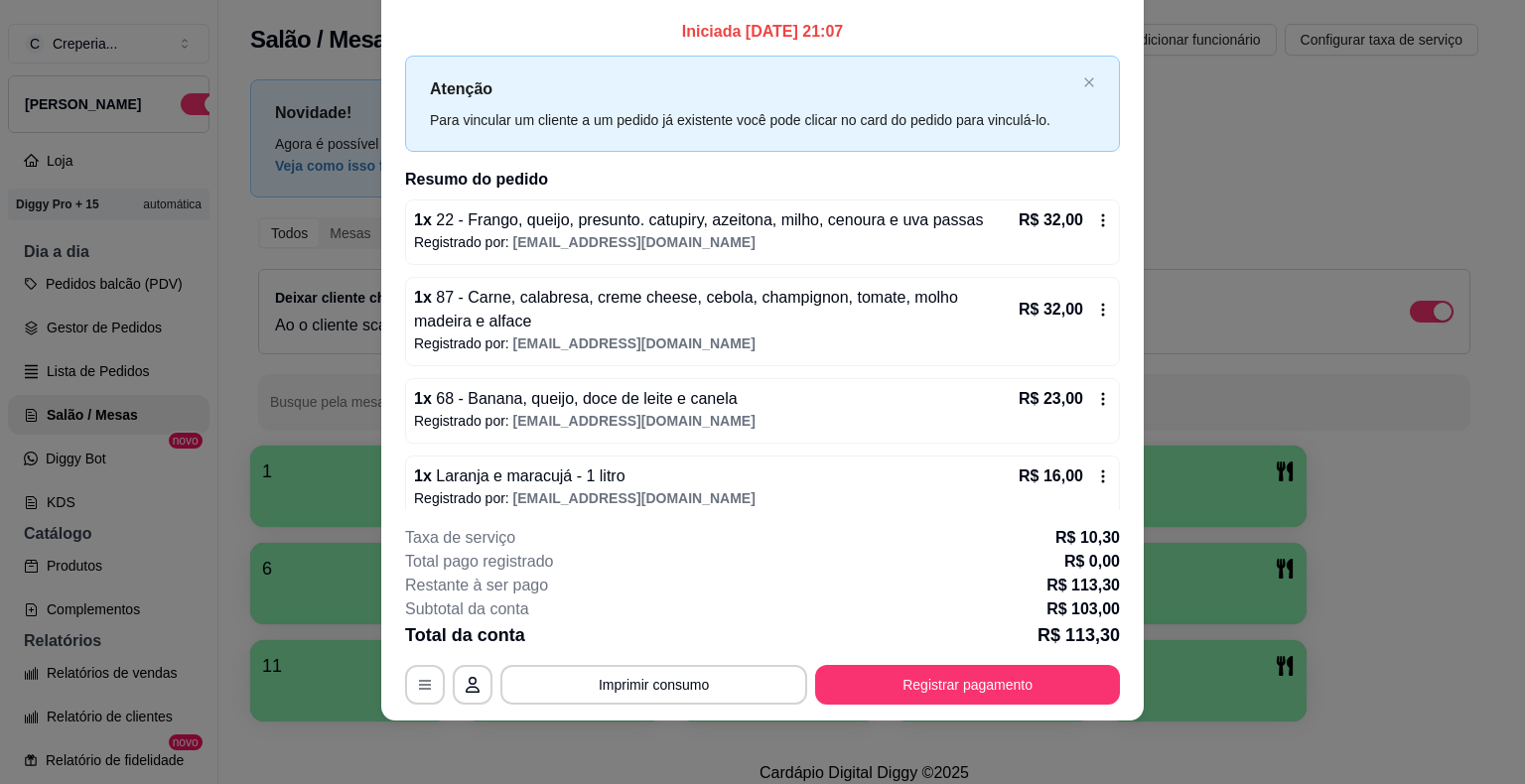 scroll, scrollTop: 0, scrollLeft: 0, axis: both 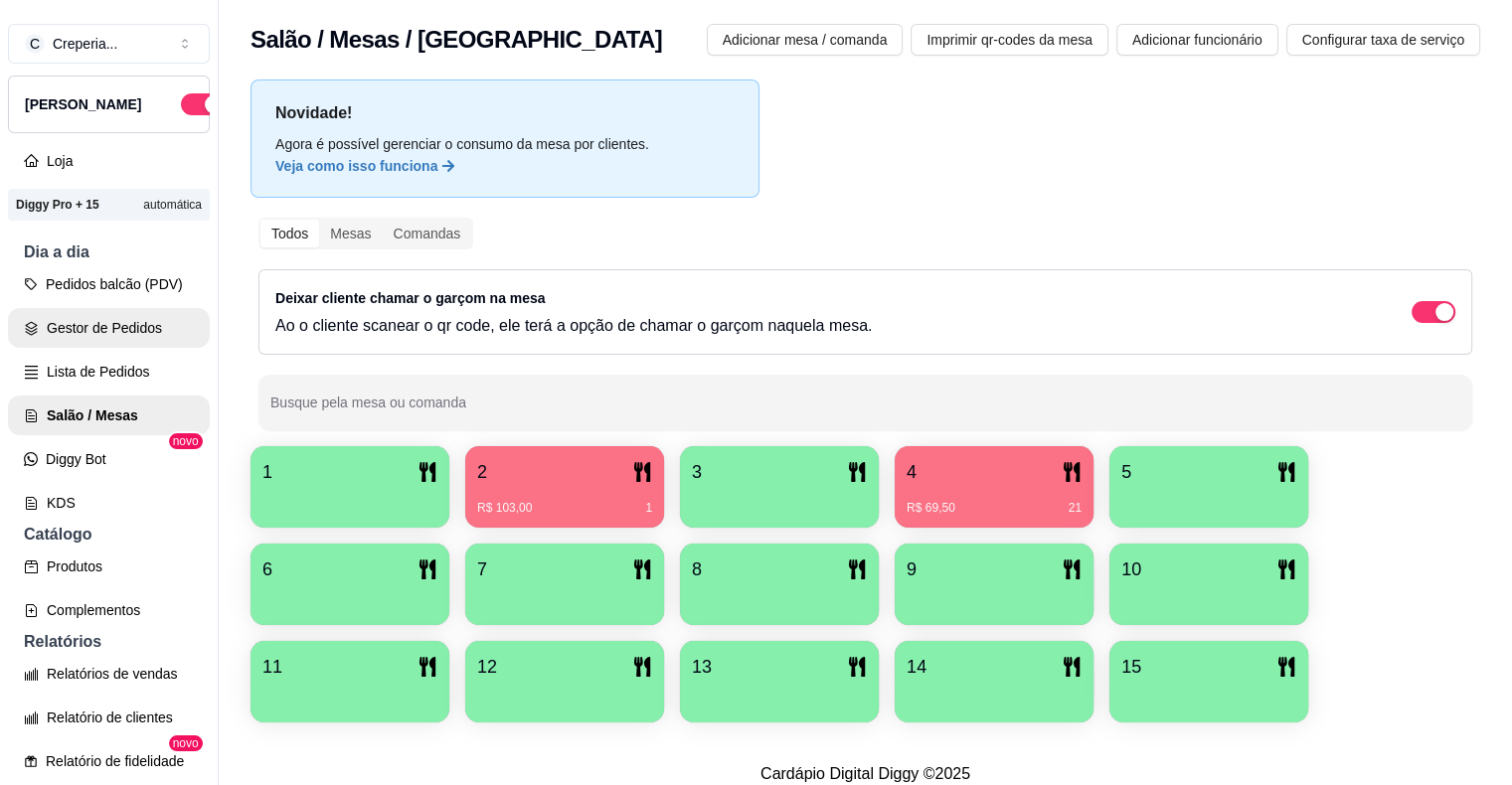 click on "Gestor de Pedidos" at bounding box center [108, 328] 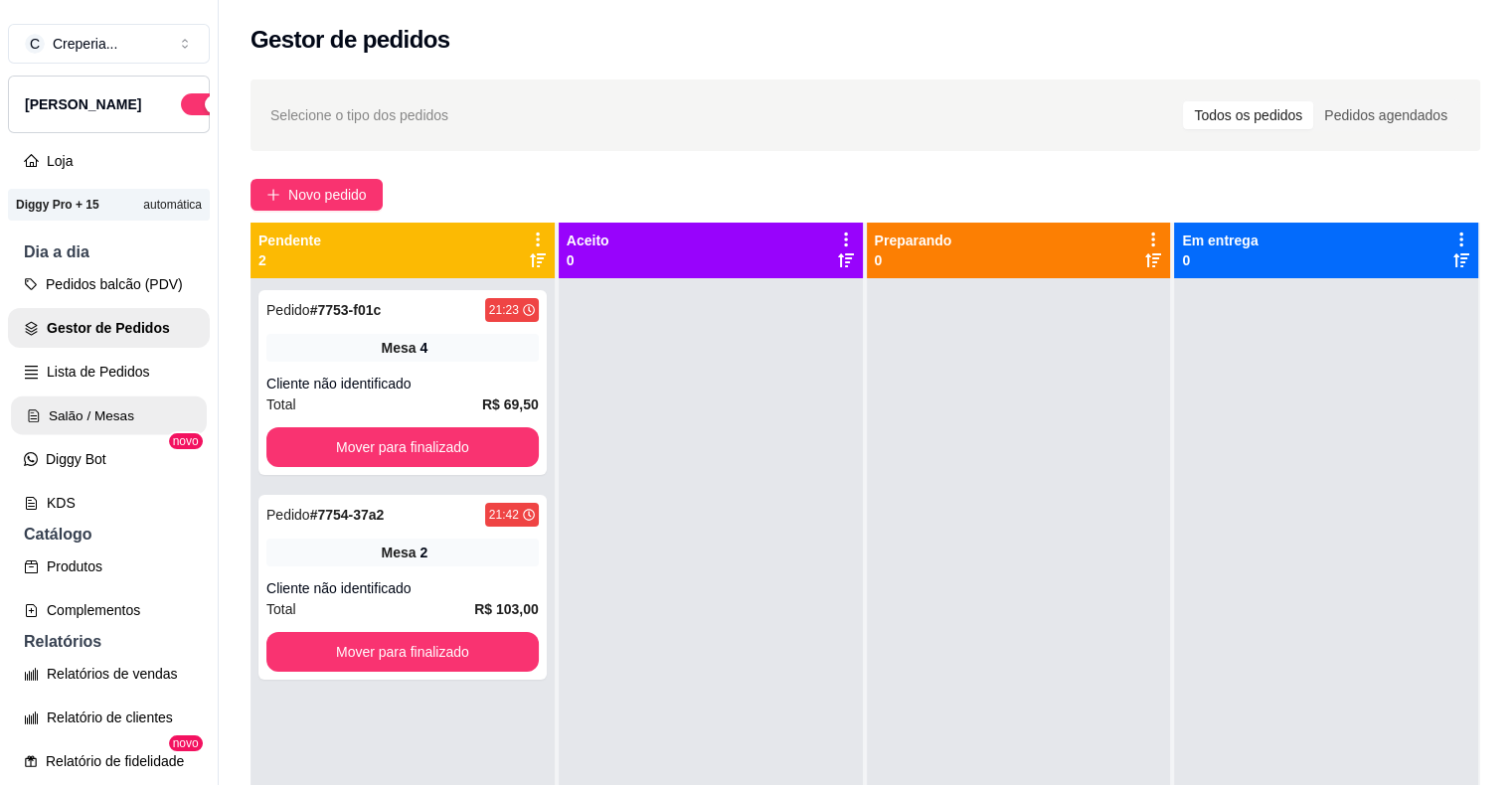 click on "Salão / Mesas" at bounding box center [108, 415] 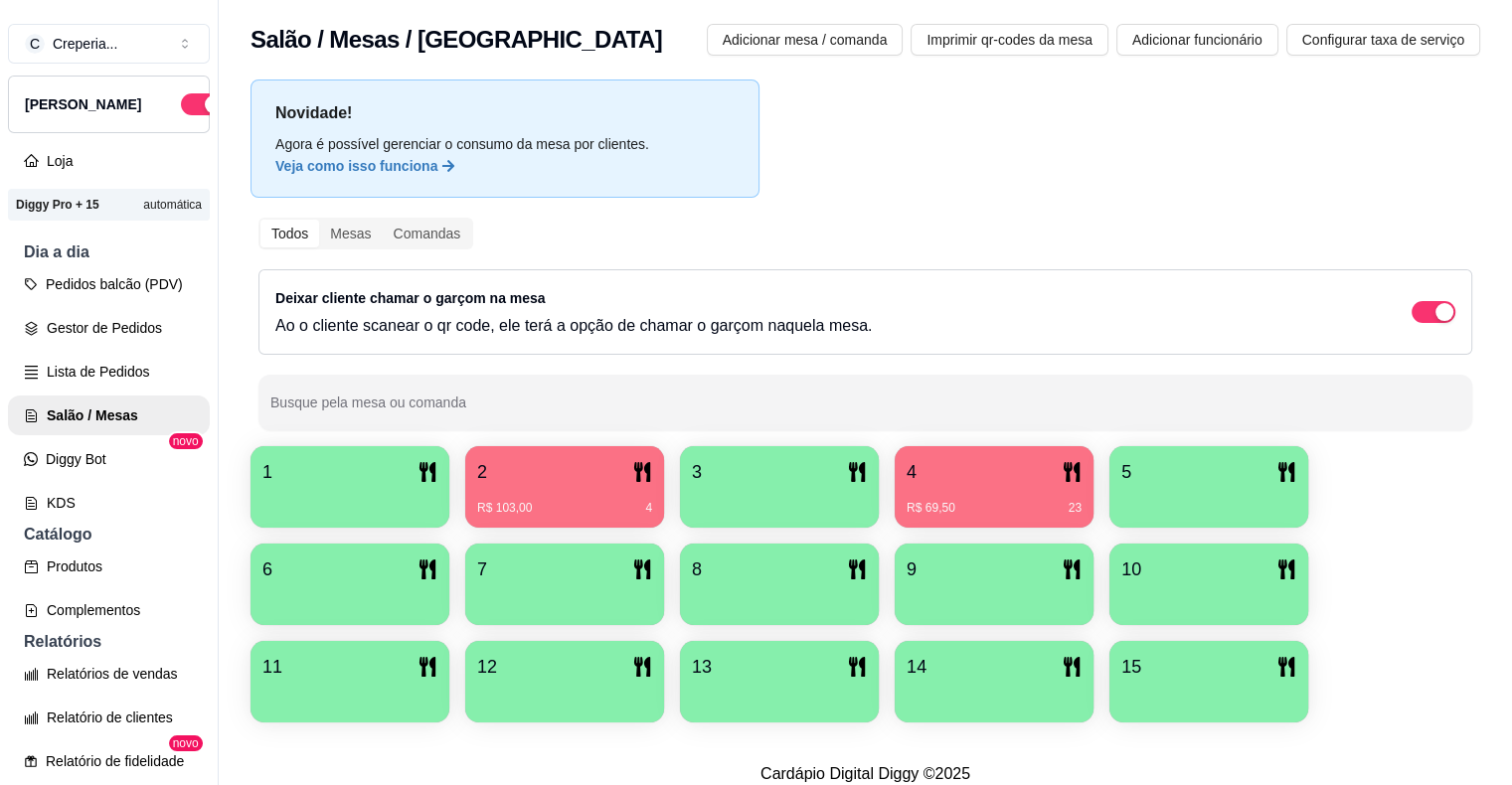 click on "4" at bounding box center (994, 472) 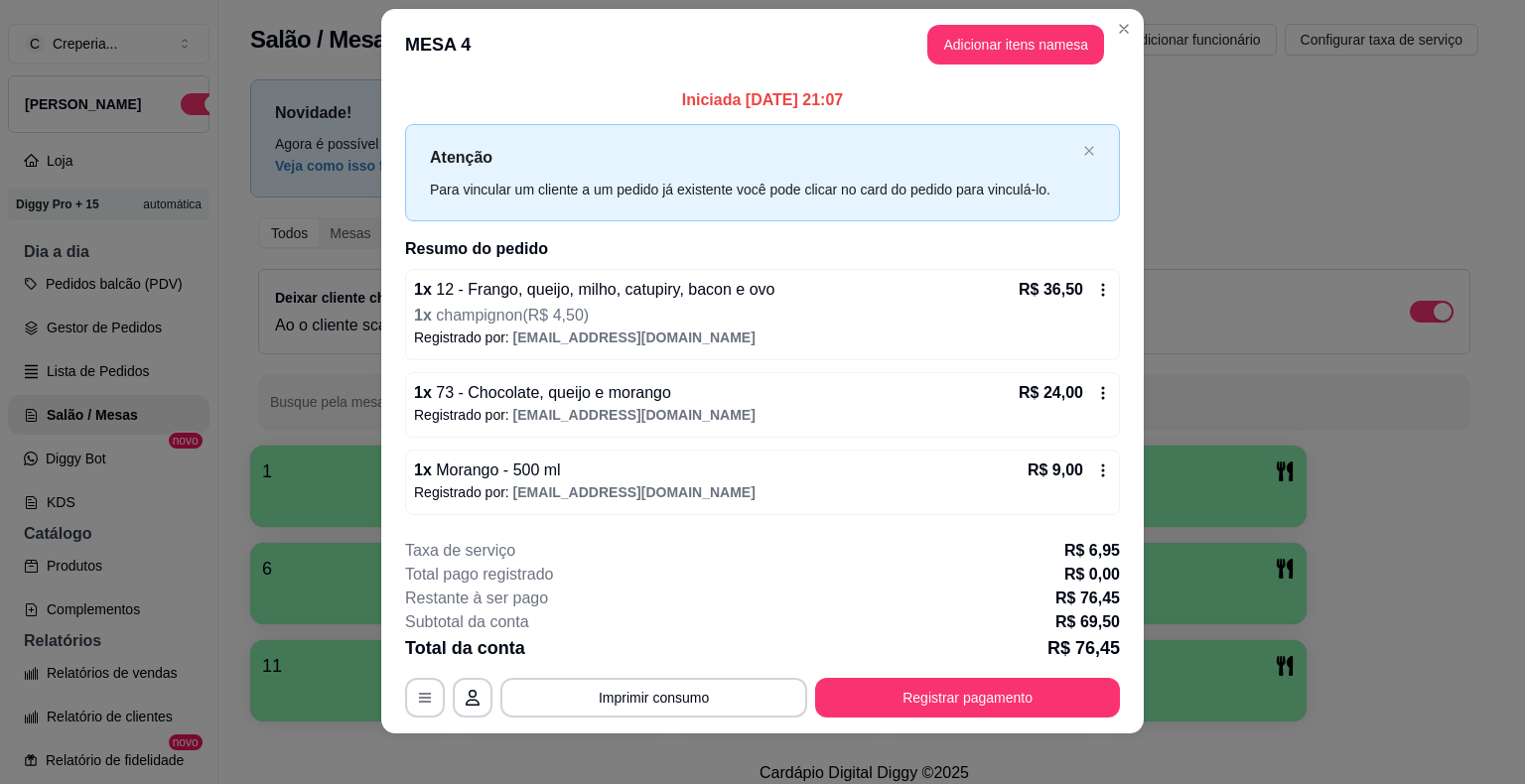 scroll, scrollTop: 32, scrollLeft: 0, axis: vertical 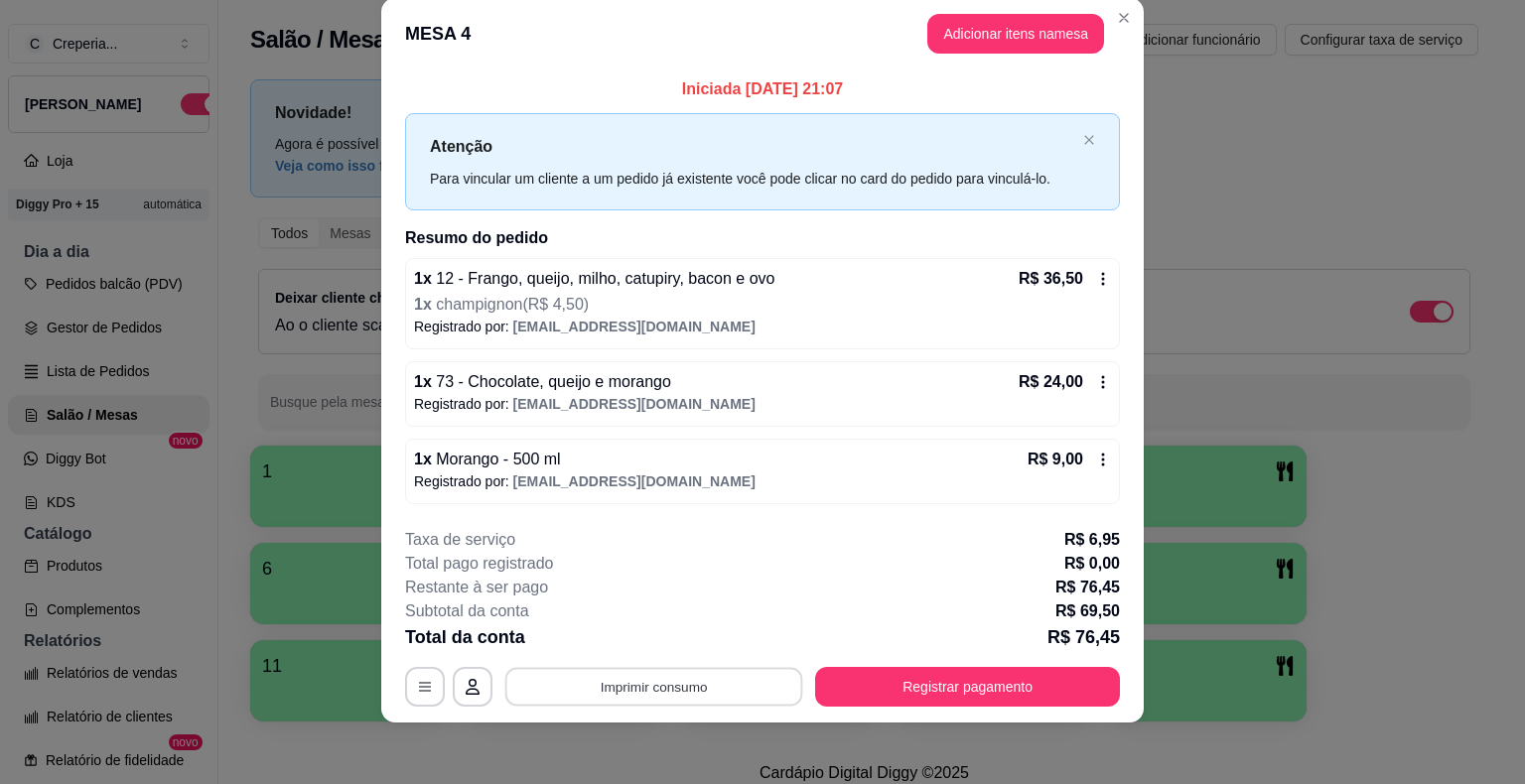 click on "Imprimir consumo" at bounding box center [654, 686] 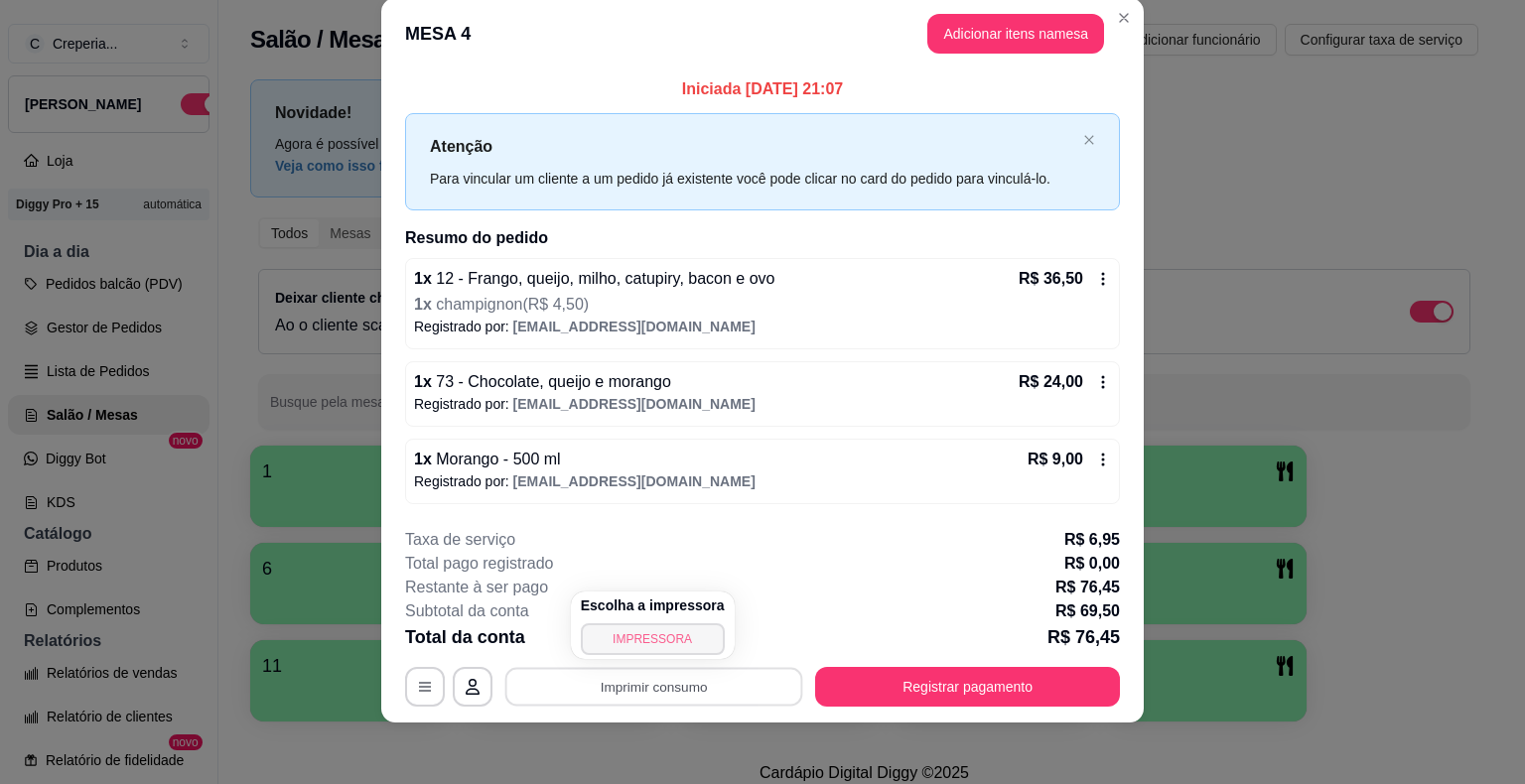click on "IMPRESSORA" at bounding box center [652, 639] 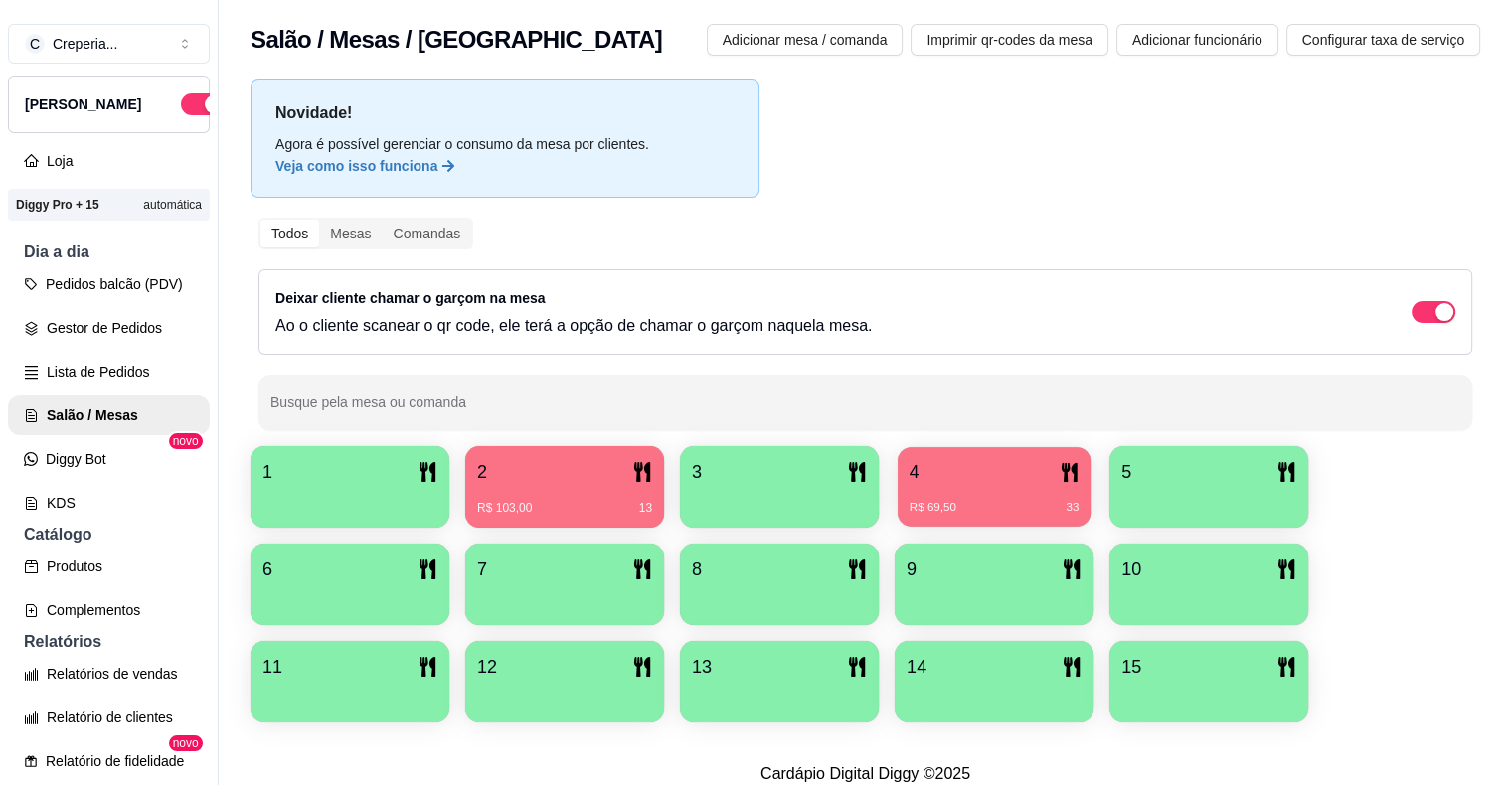 click on "R$ 69,50 33" at bounding box center [994, 500] 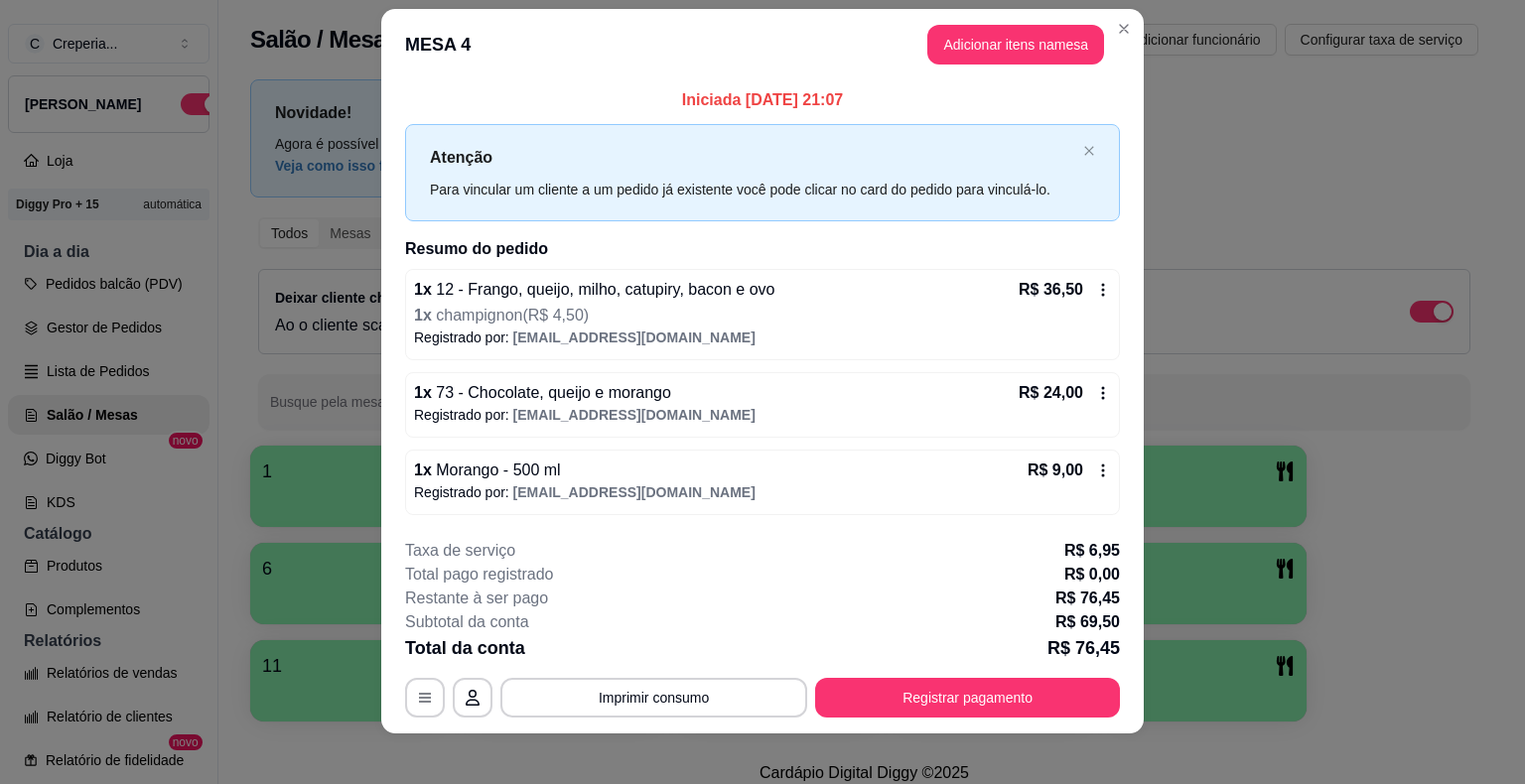 scroll, scrollTop: 32, scrollLeft: 0, axis: vertical 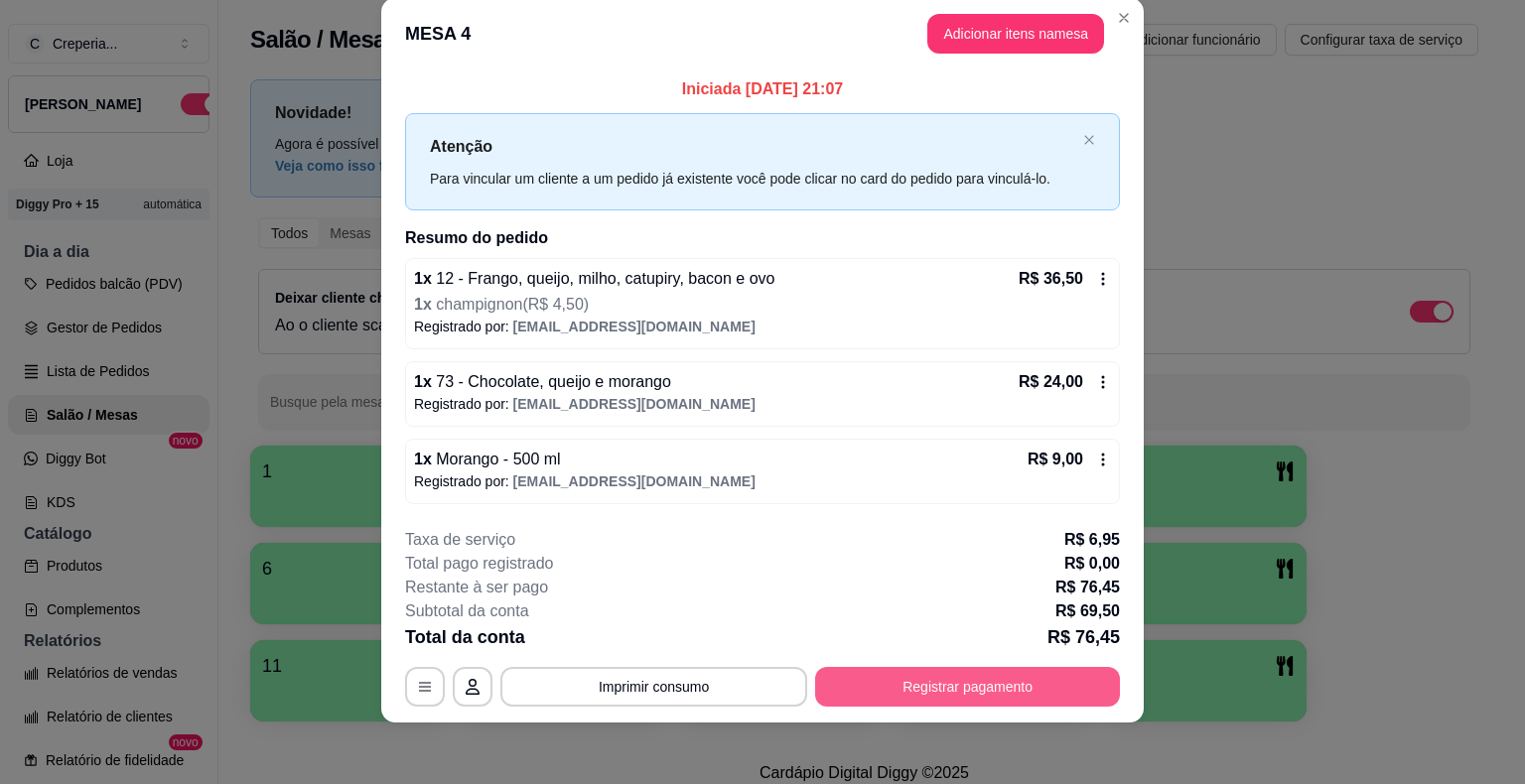 click on "Registrar pagamento" at bounding box center [967, 687] 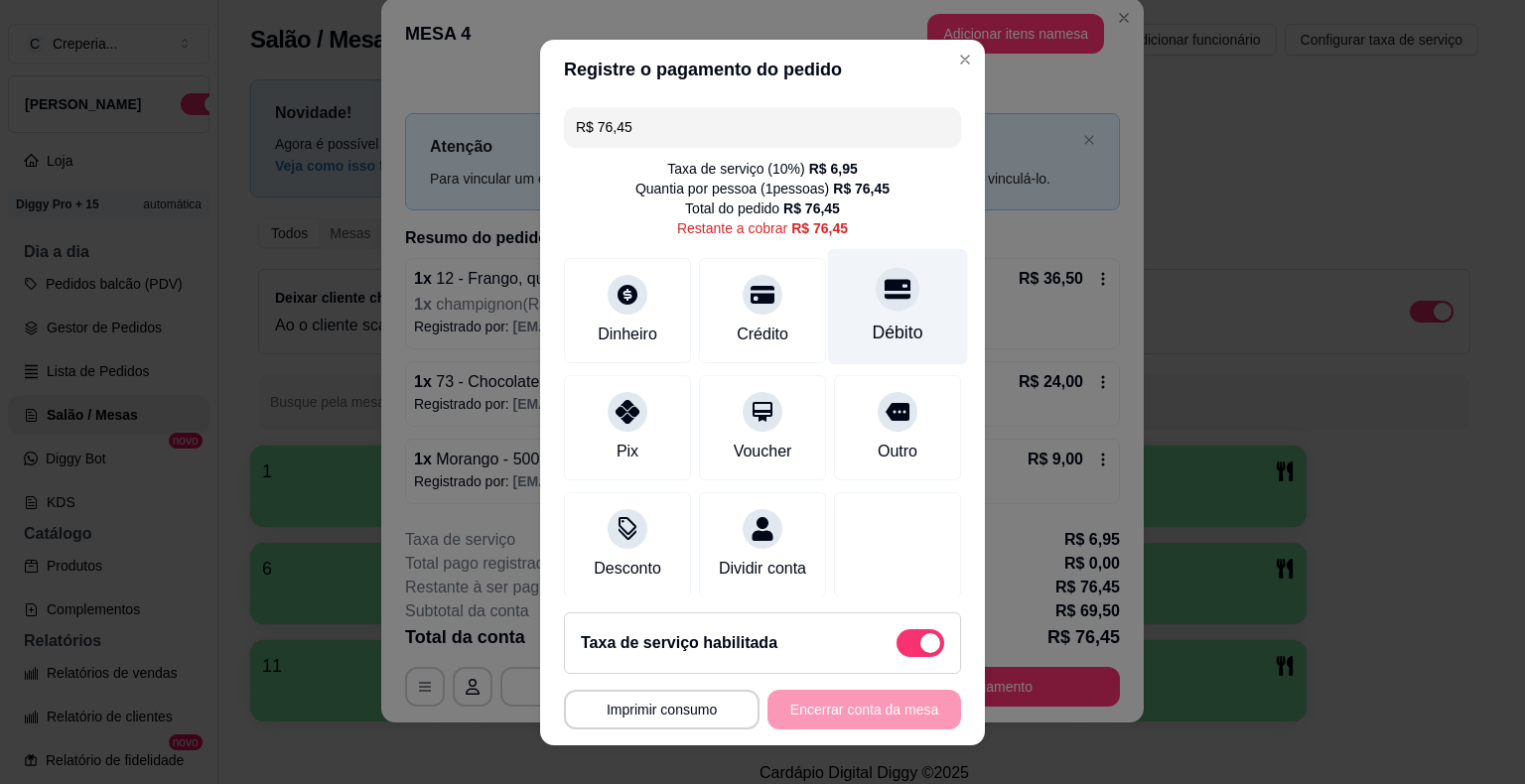 click at bounding box center (898, 289) 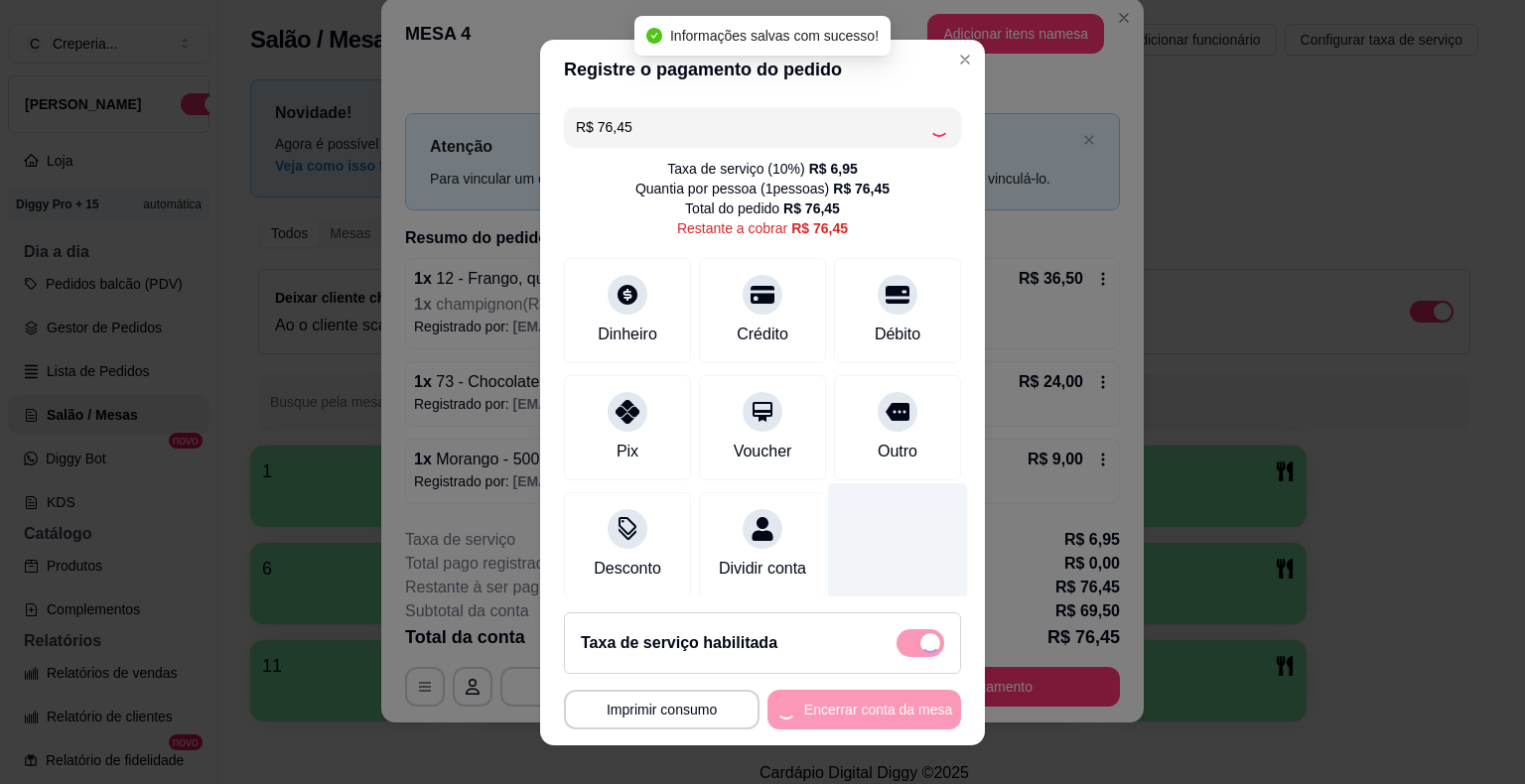 type on "R$ 0,00" 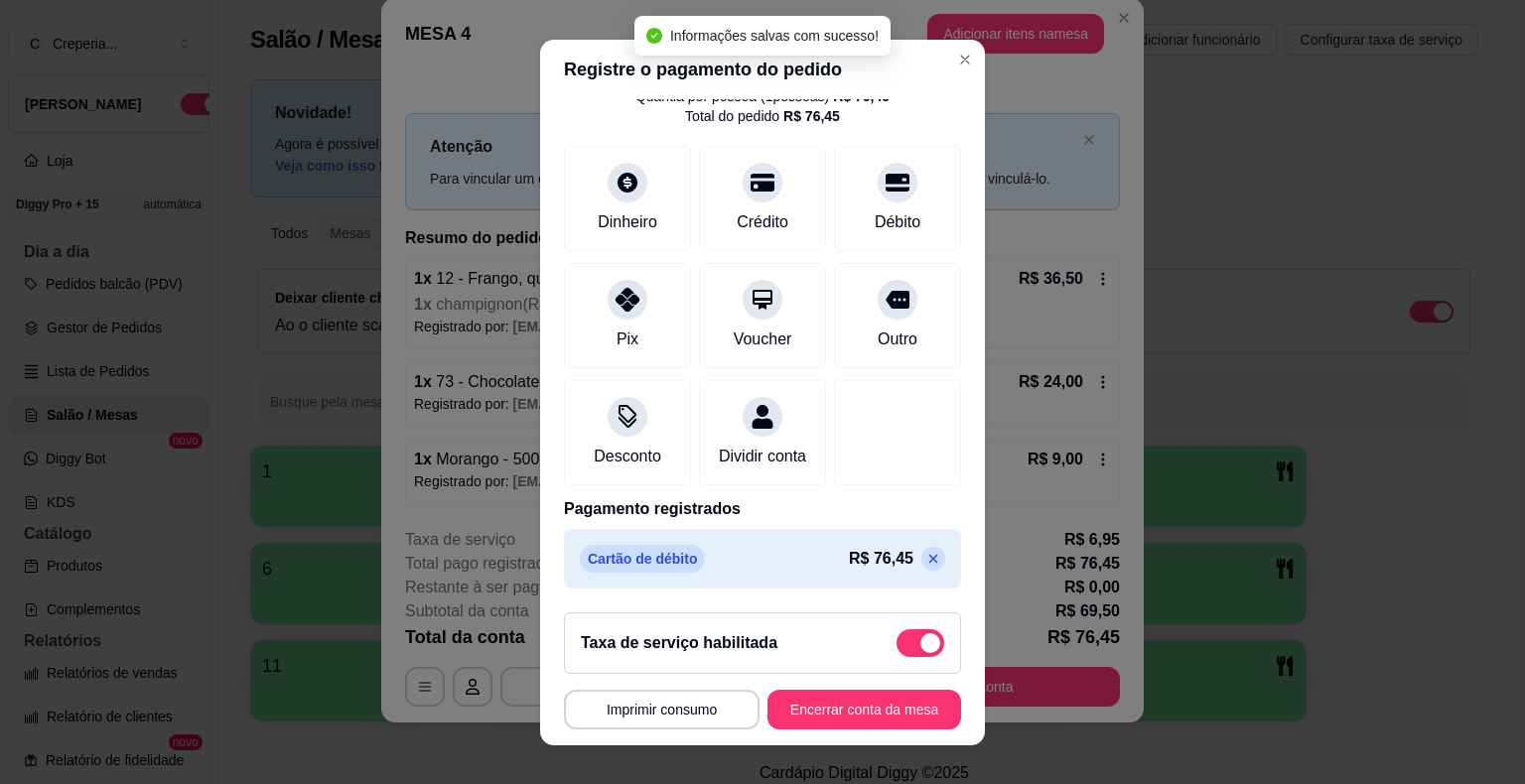 scroll, scrollTop: 113, scrollLeft: 0, axis: vertical 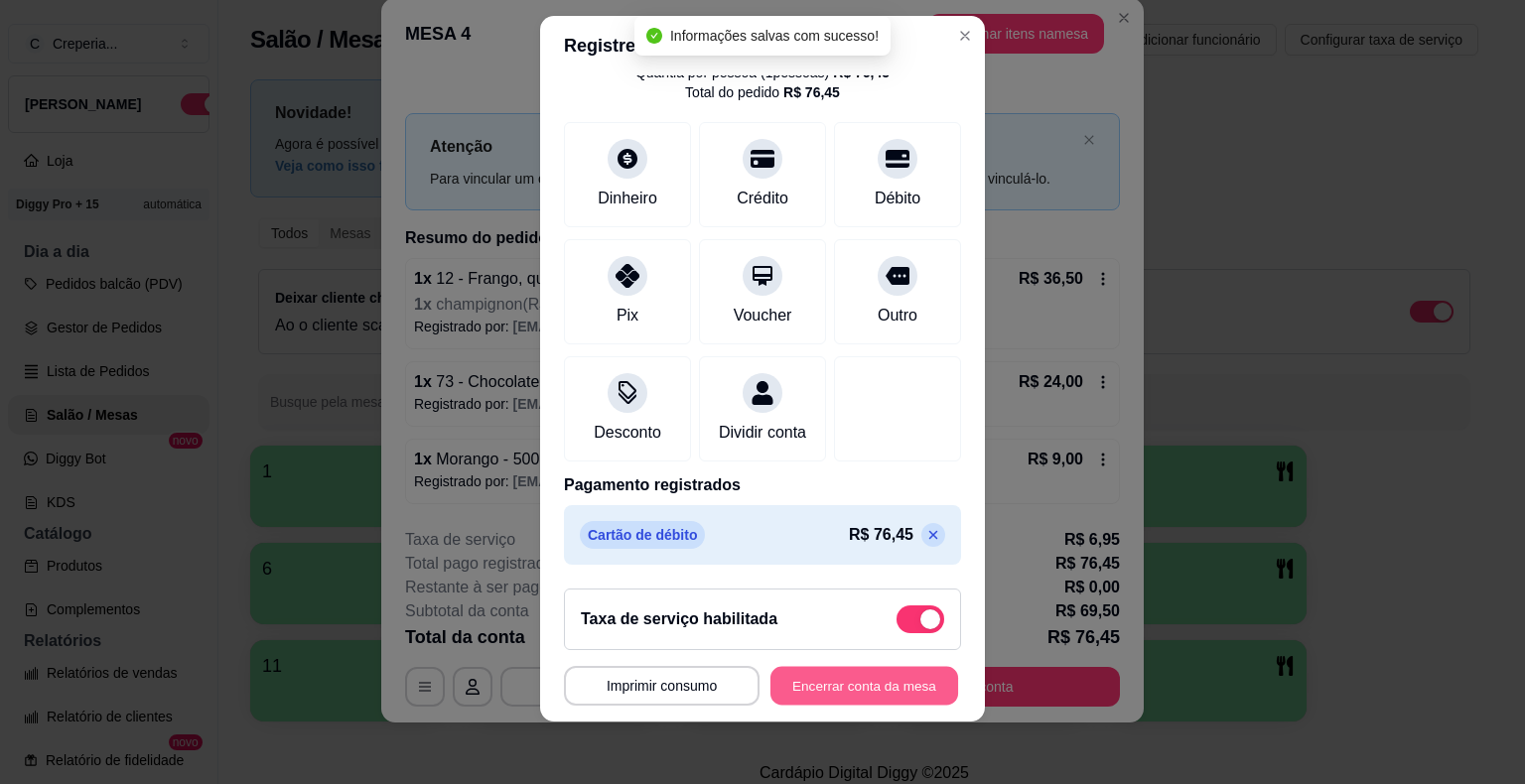 click on "Encerrar conta da mesa" at bounding box center (864, 685) 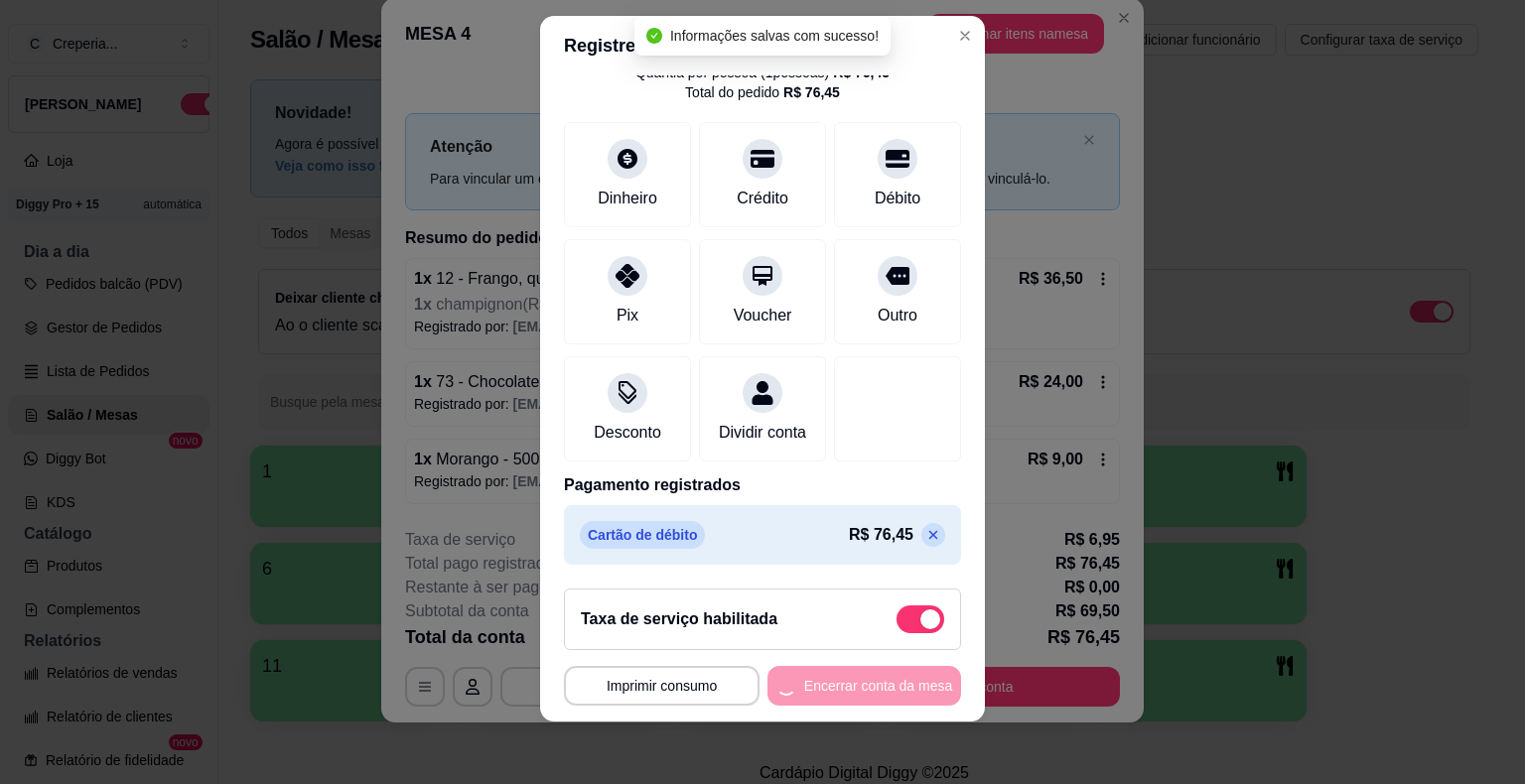 scroll, scrollTop: 0, scrollLeft: 0, axis: both 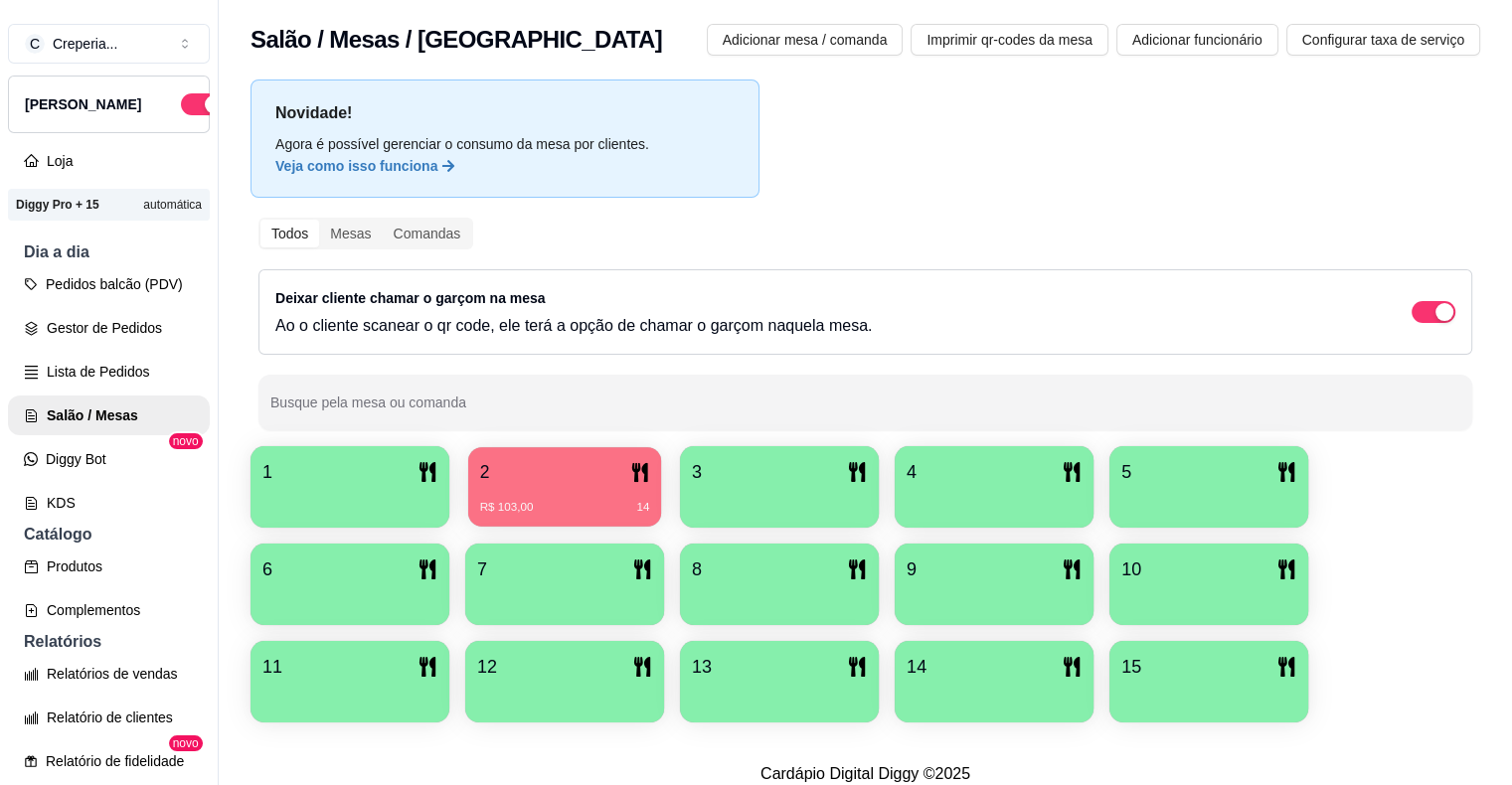 click on "2" at bounding box center (565, 472) 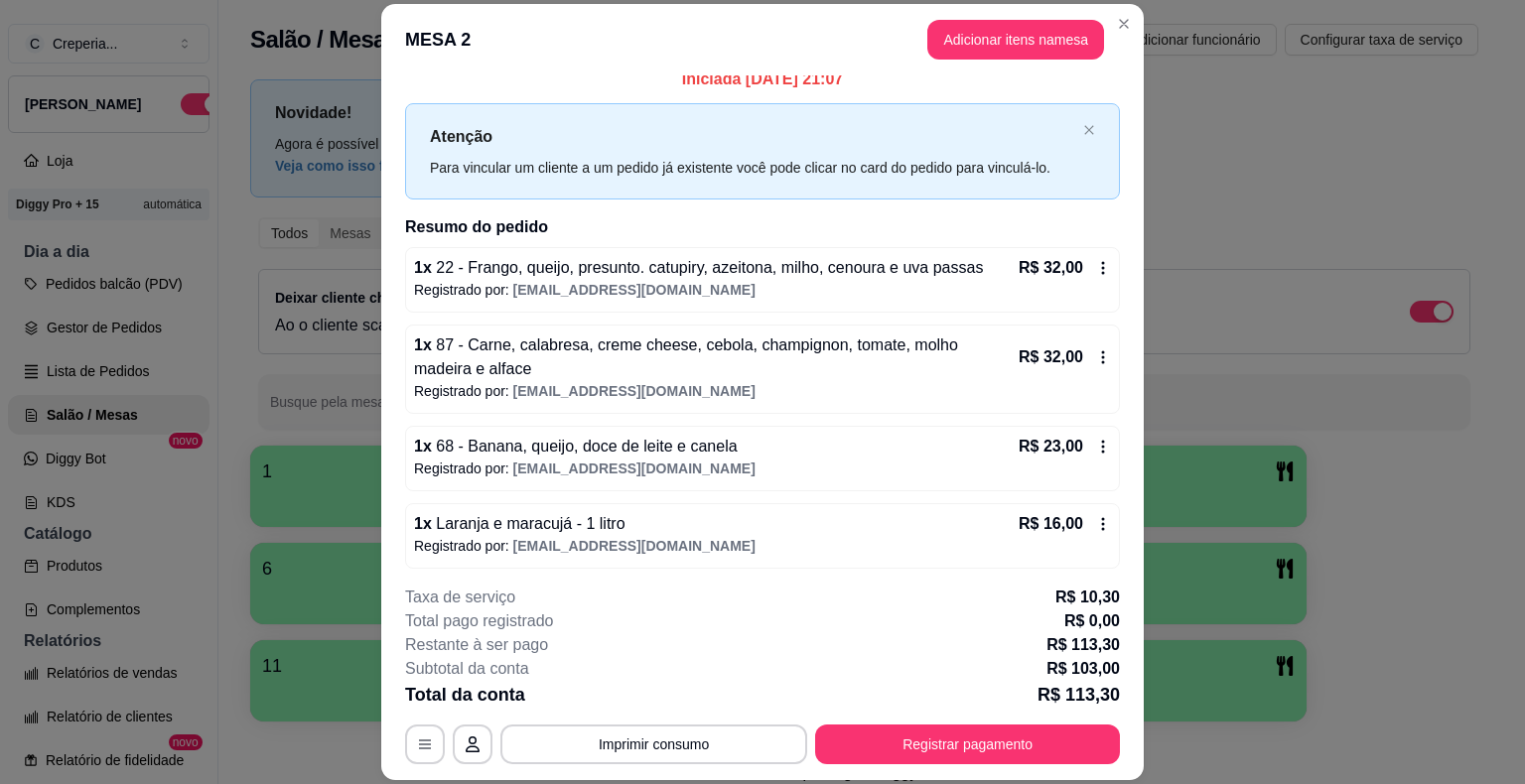 scroll, scrollTop: 20, scrollLeft: 0, axis: vertical 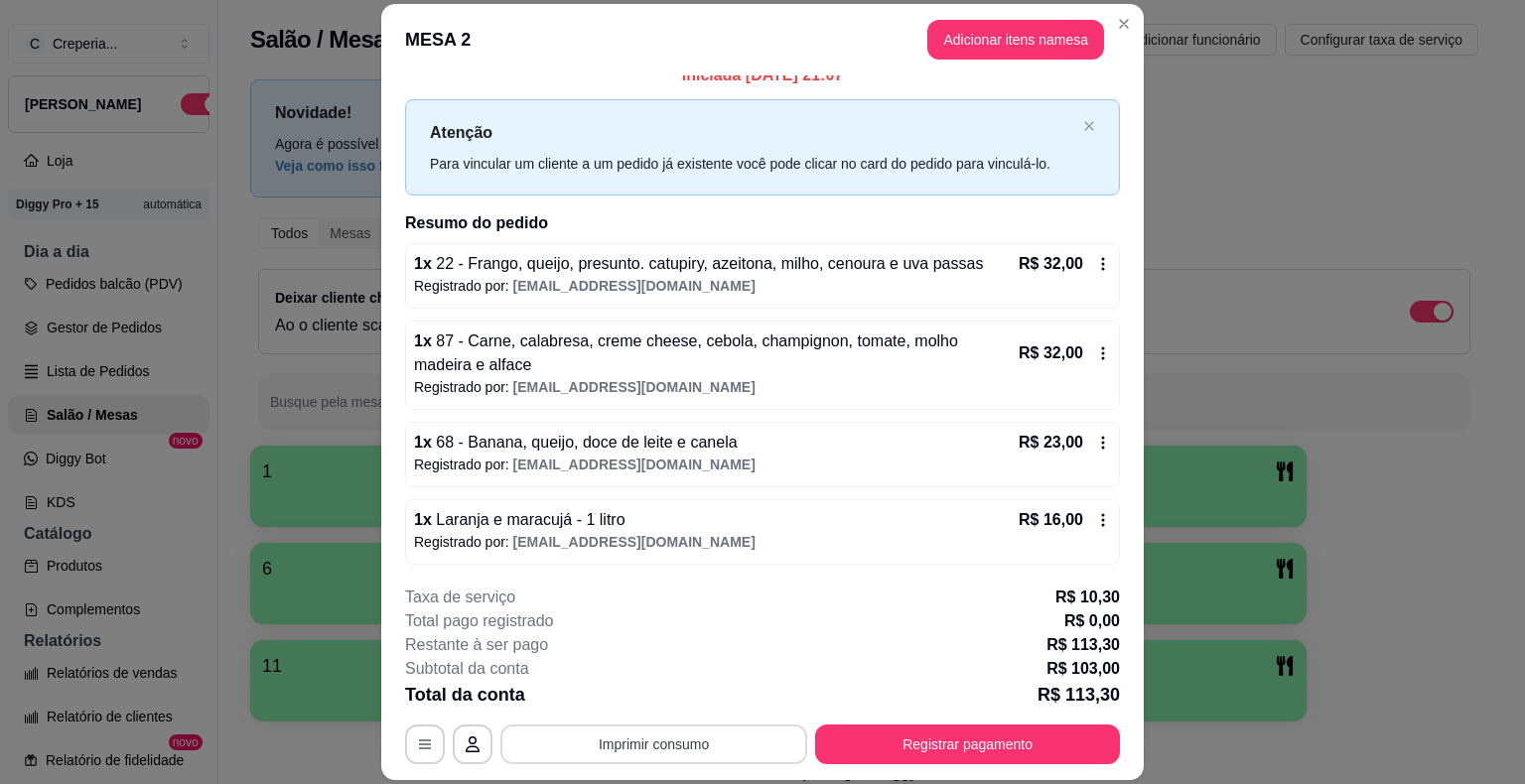 click on "Imprimir consumo" at bounding box center (653, 744) 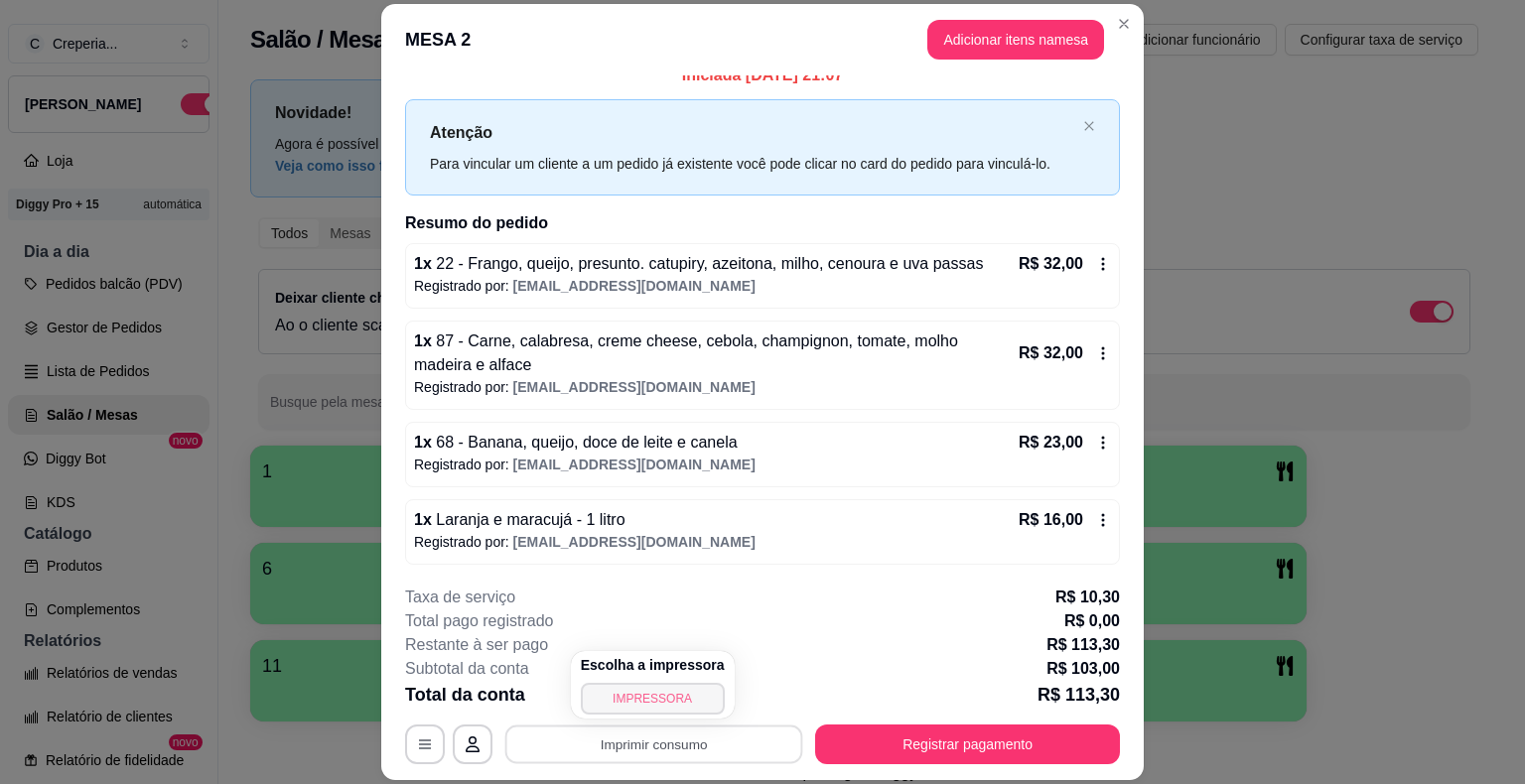 click on "IMPRESSORA" at bounding box center (652, 699) 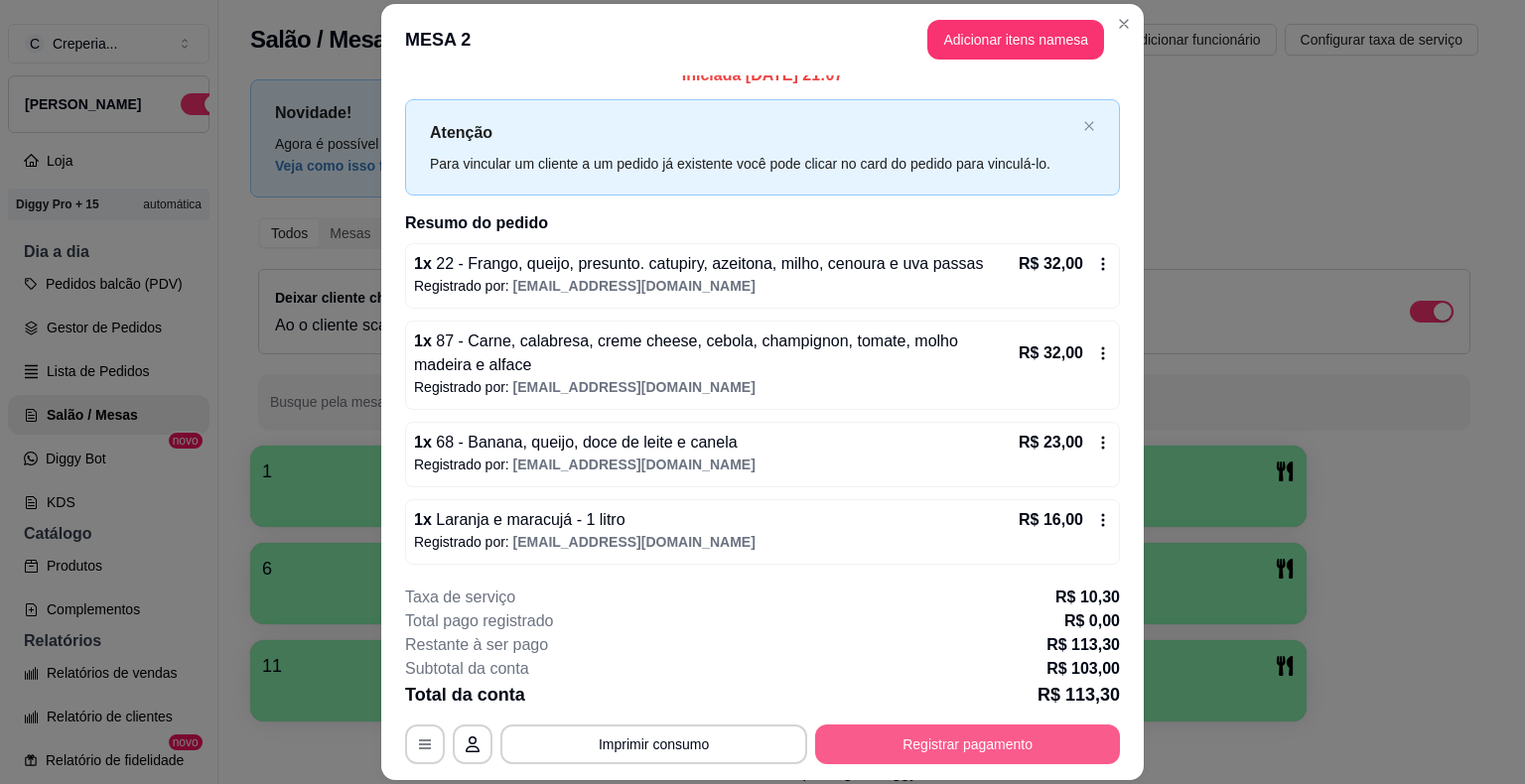 click on "Registrar pagamento" at bounding box center (967, 744) 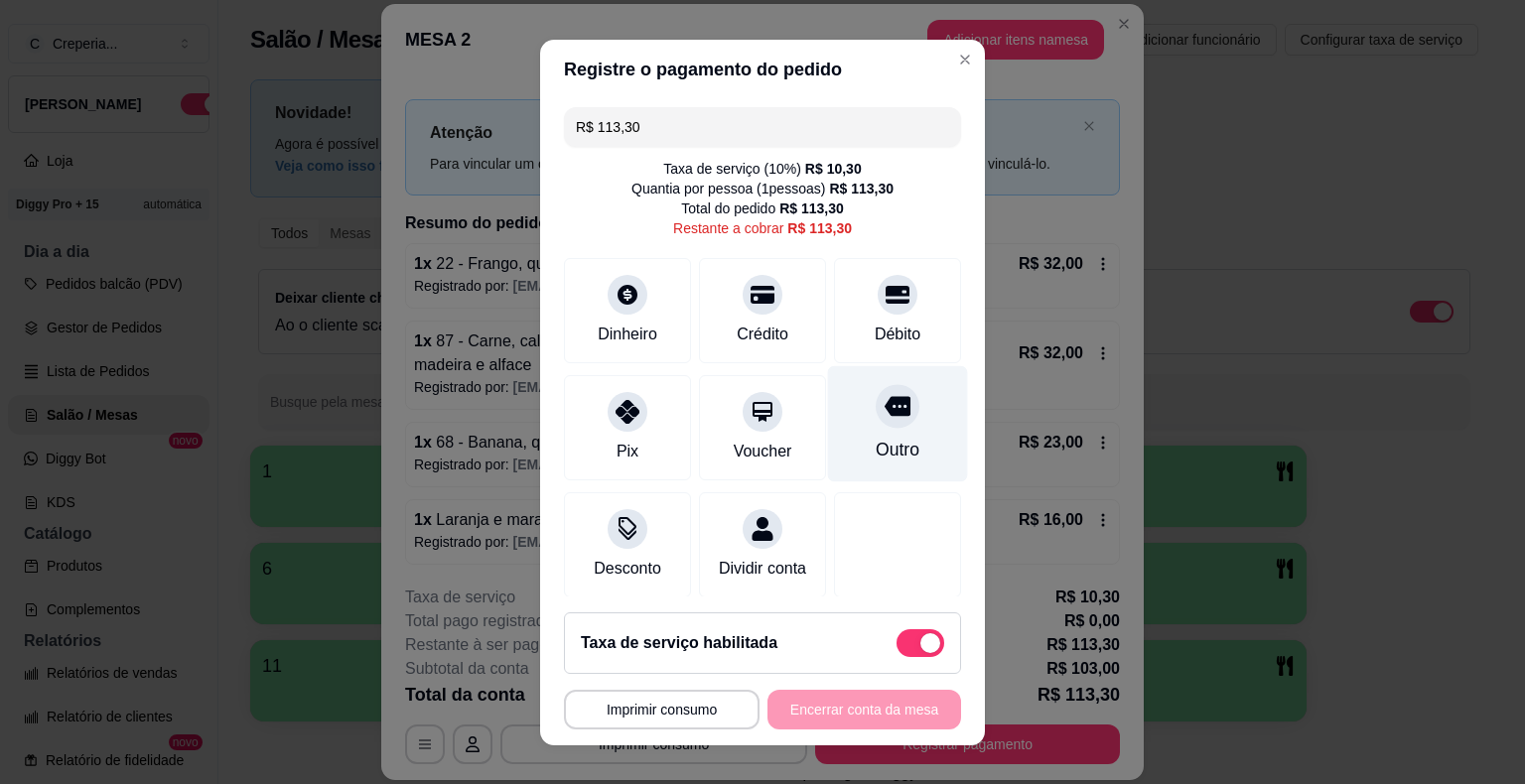 click on "Outro" at bounding box center (898, 423) 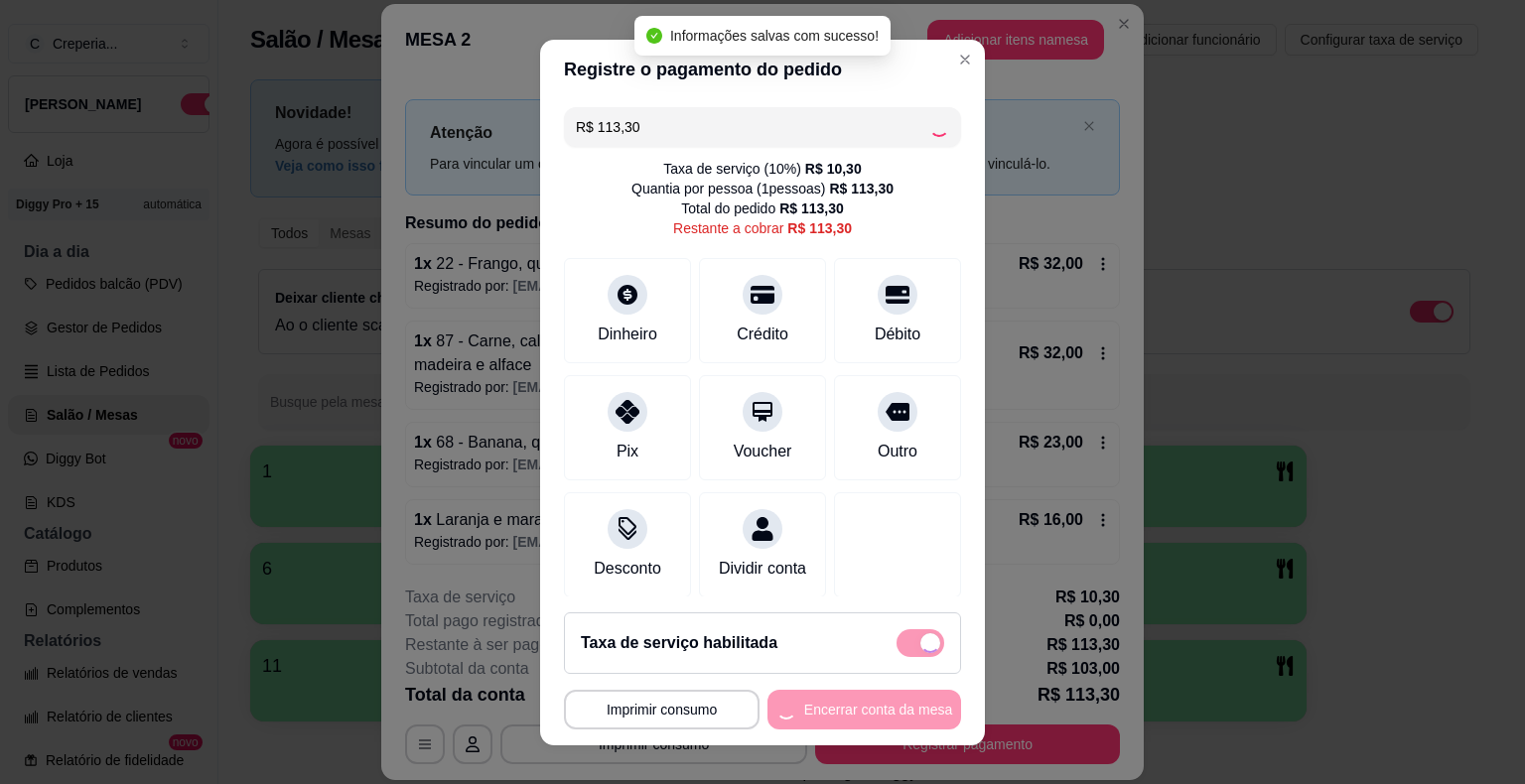 type on "R$ 0,00" 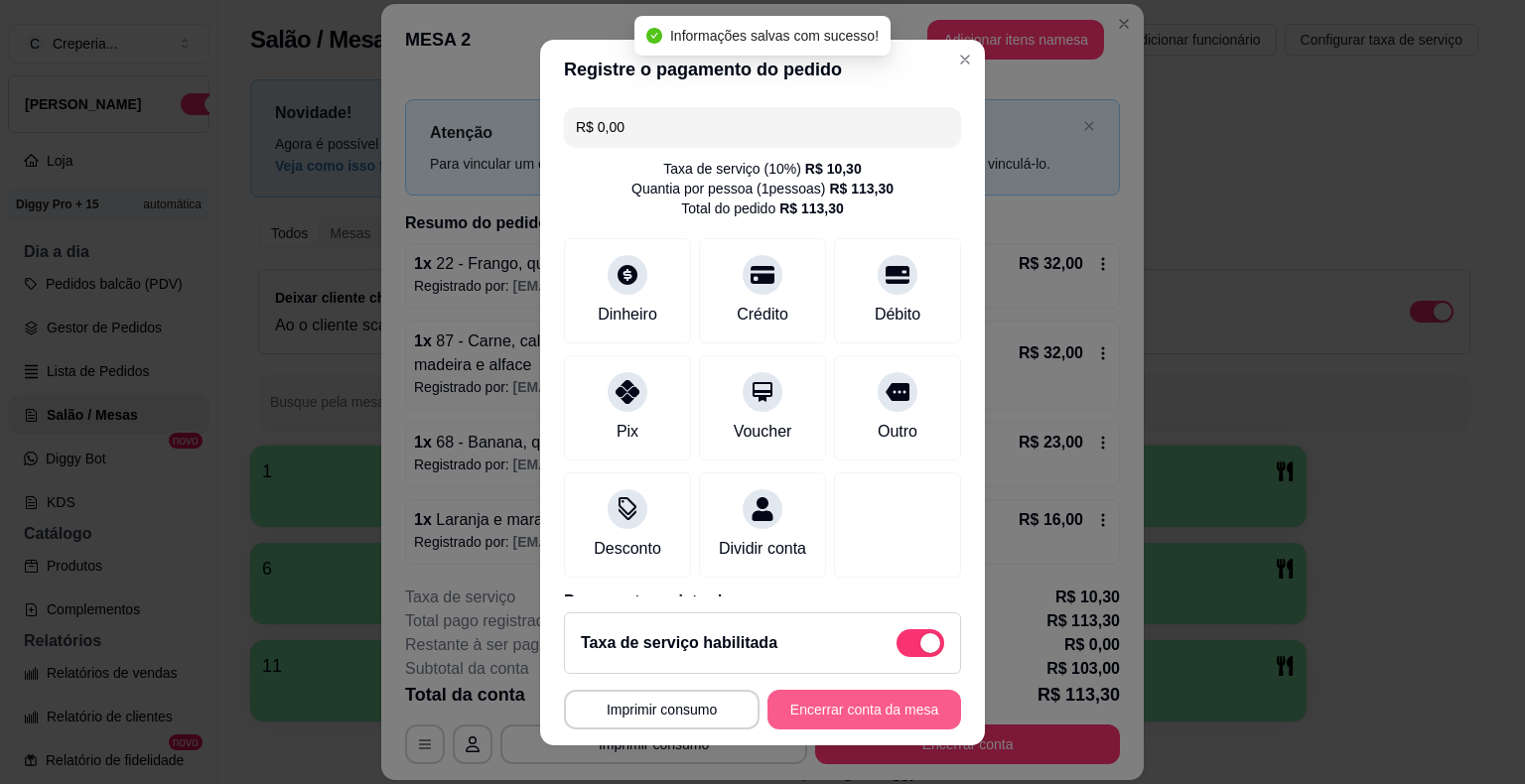 click on "Encerrar conta da mesa" at bounding box center [864, 710] 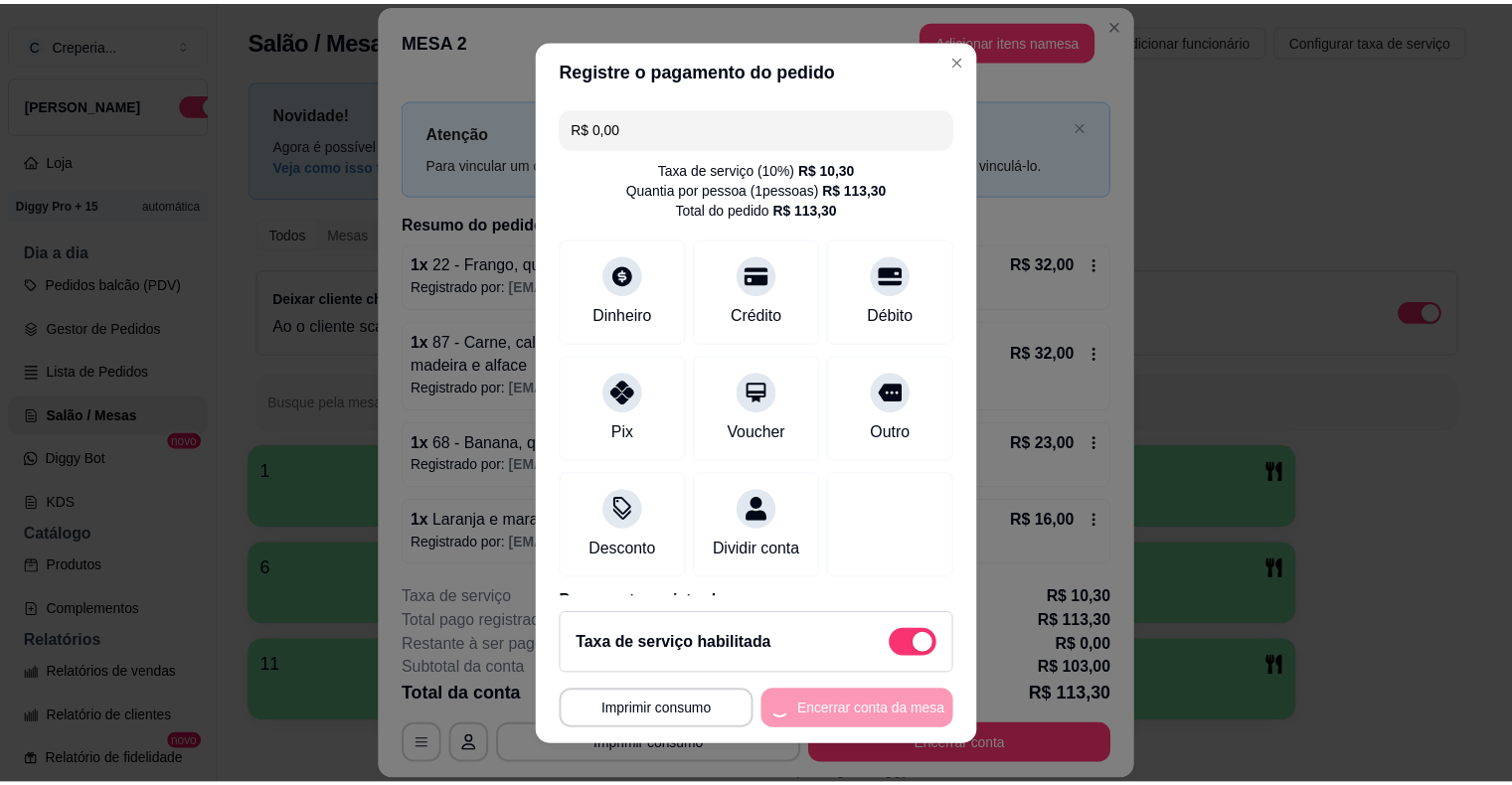 scroll, scrollTop: 0, scrollLeft: 0, axis: both 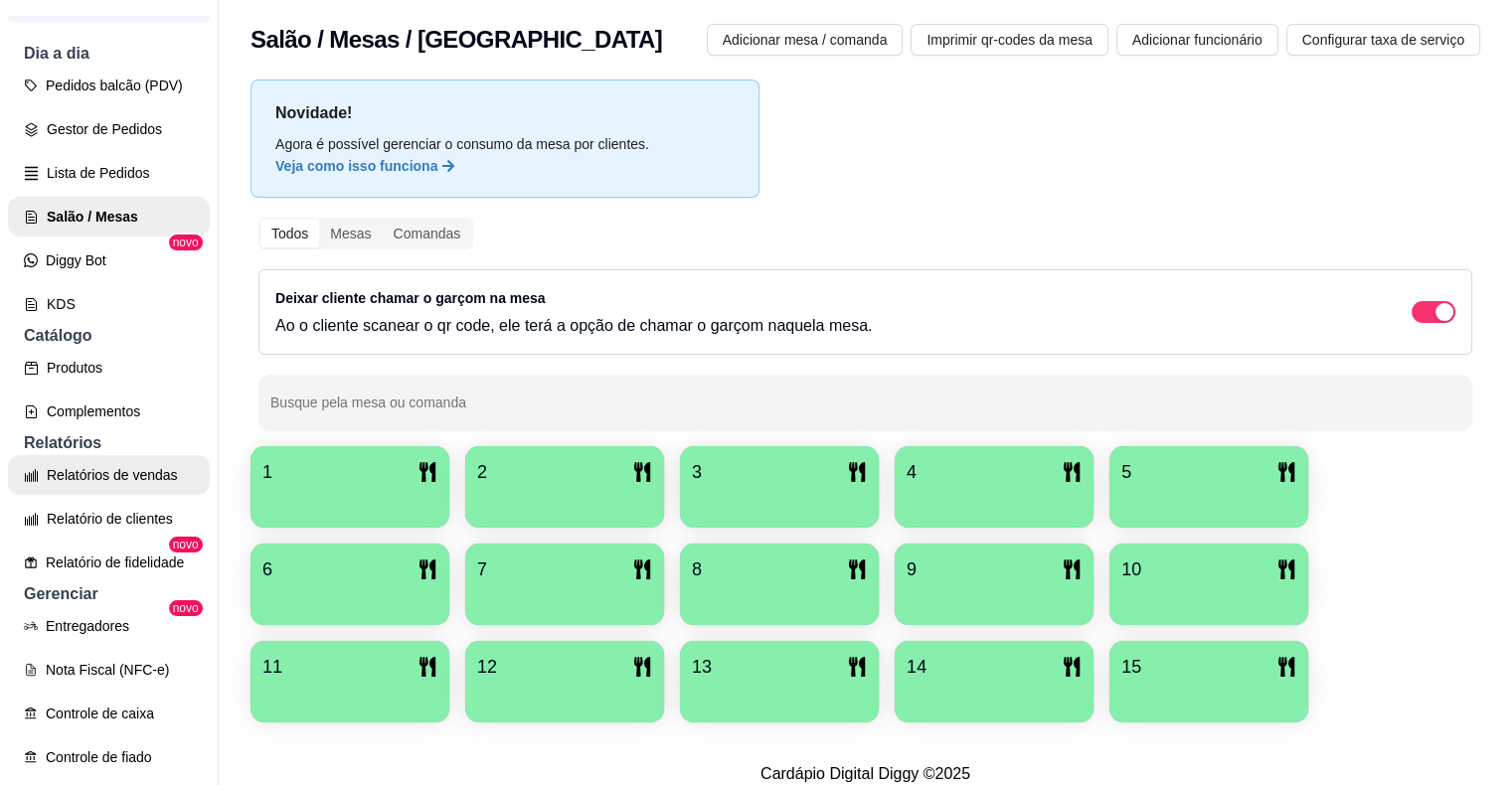 click on "Relatórios de vendas" at bounding box center [108, 475] 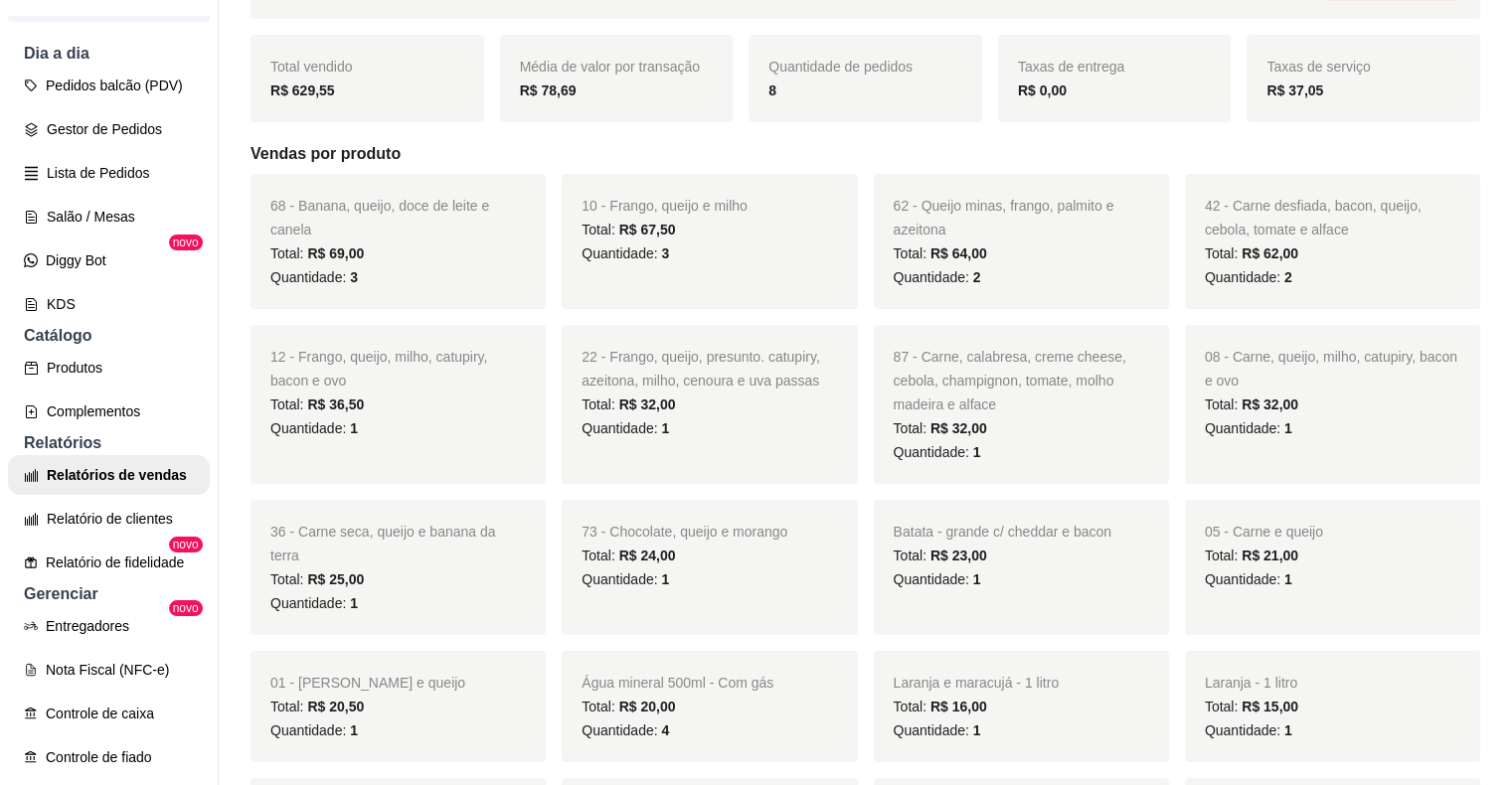 scroll, scrollTop: 298, scrollLeft: 0, axis: vertical 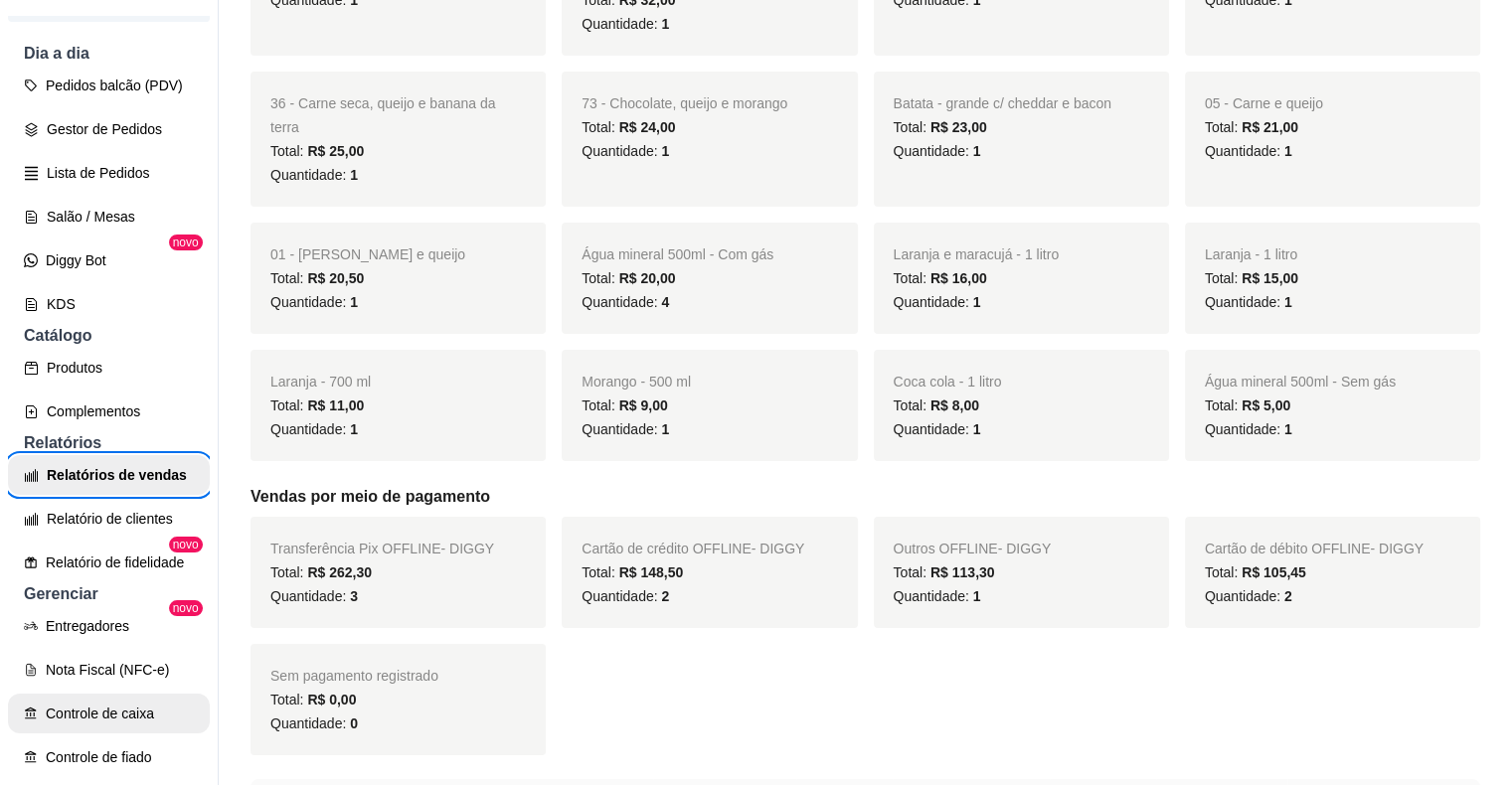 click on "Controle de caixa" at bounding box center [108, 713] 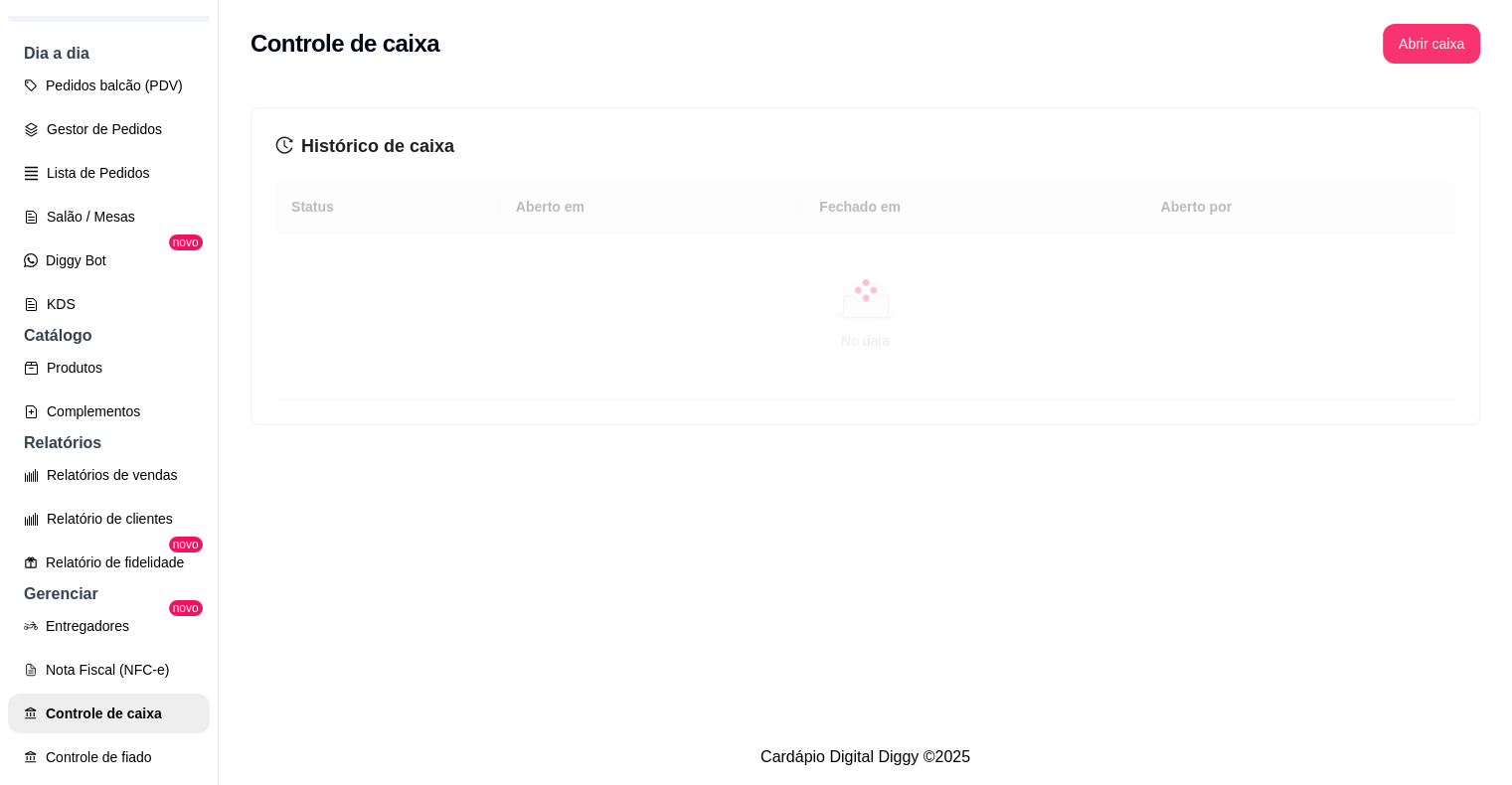 scroll, scrollTop: 0, scrollLeft: 0, axis: both 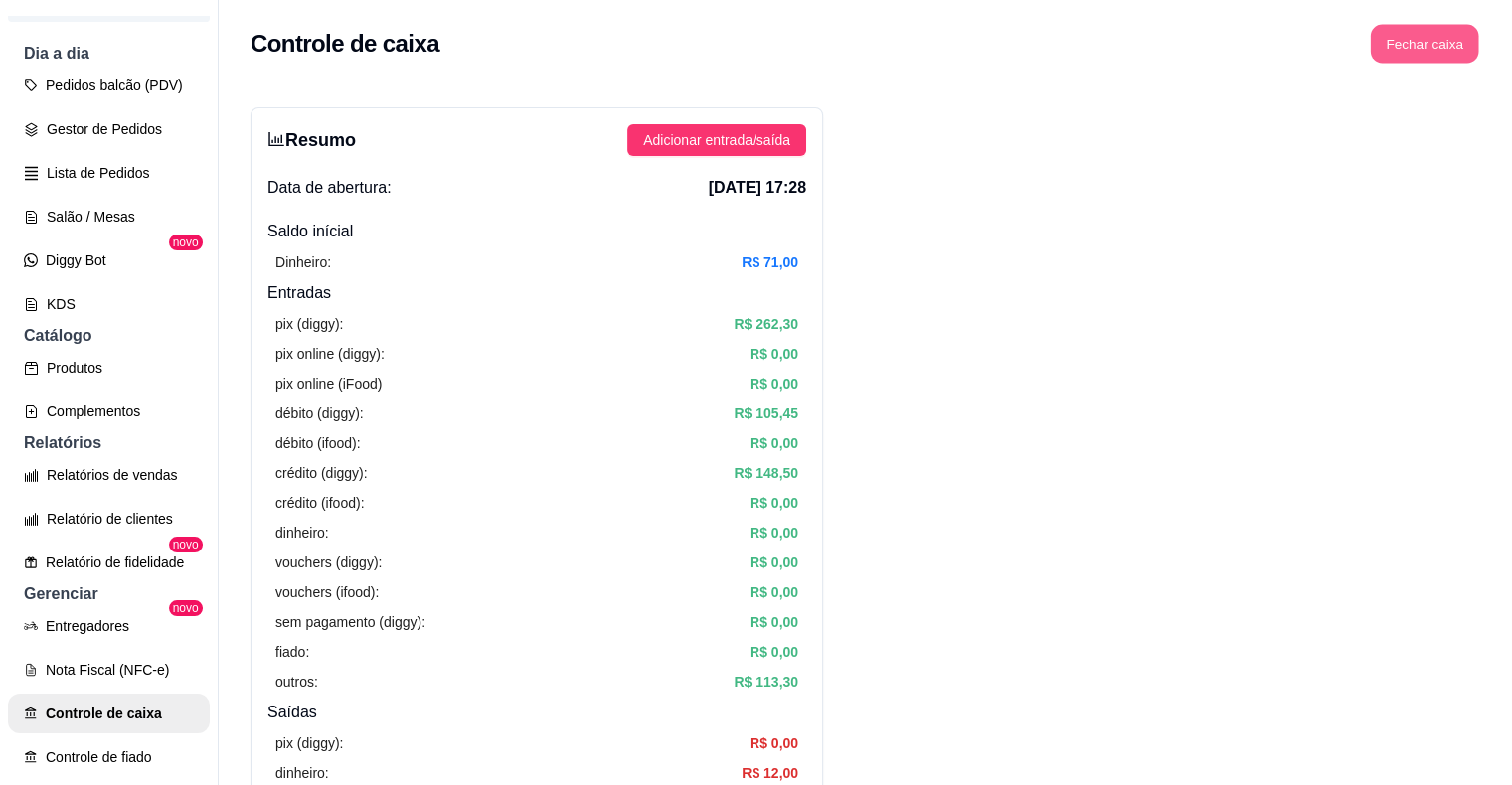 click on "Fechar caixa" at bounding box center [1425, 44] 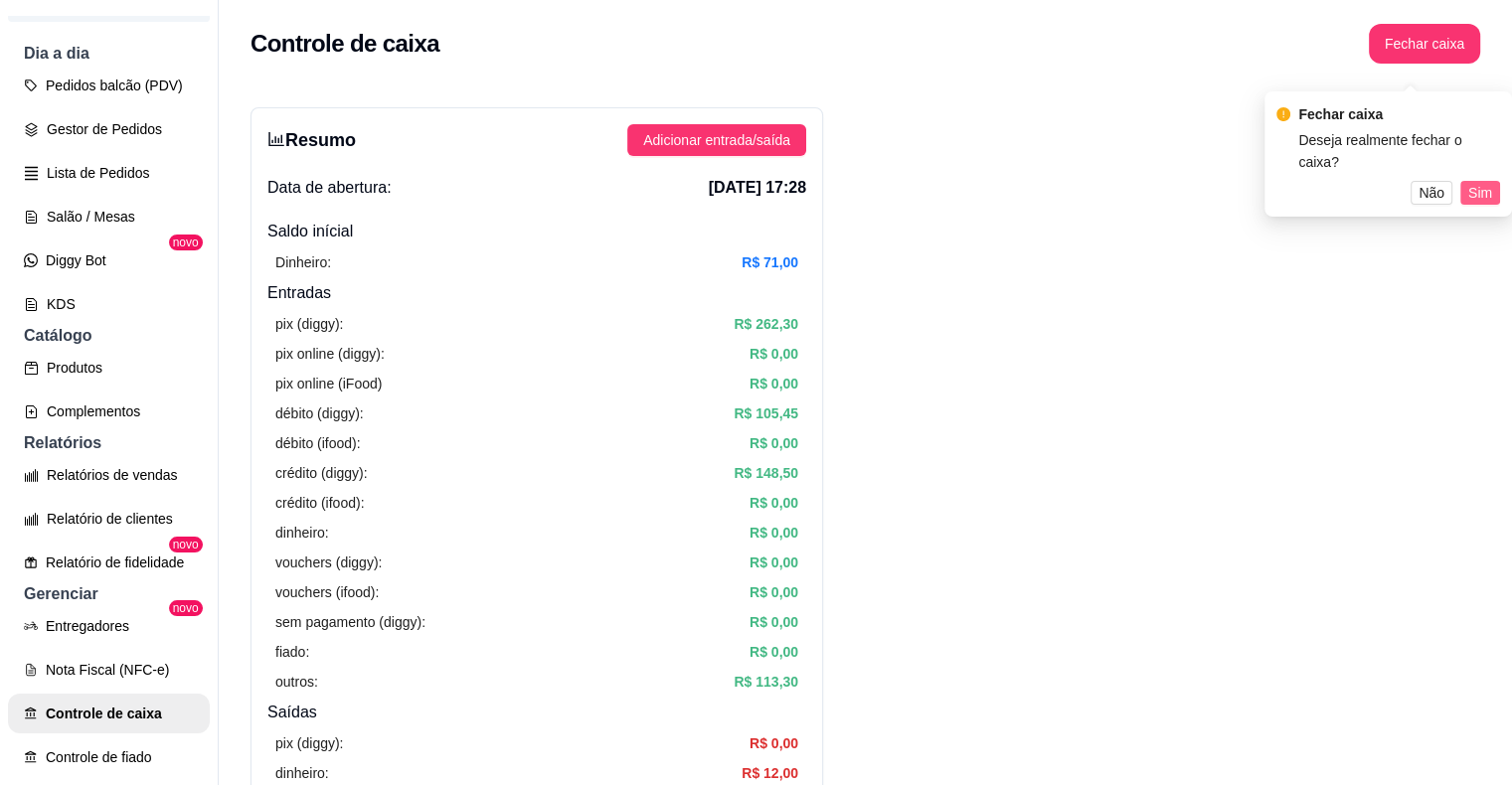click on "Sim" at bounding box center [1480, 193] 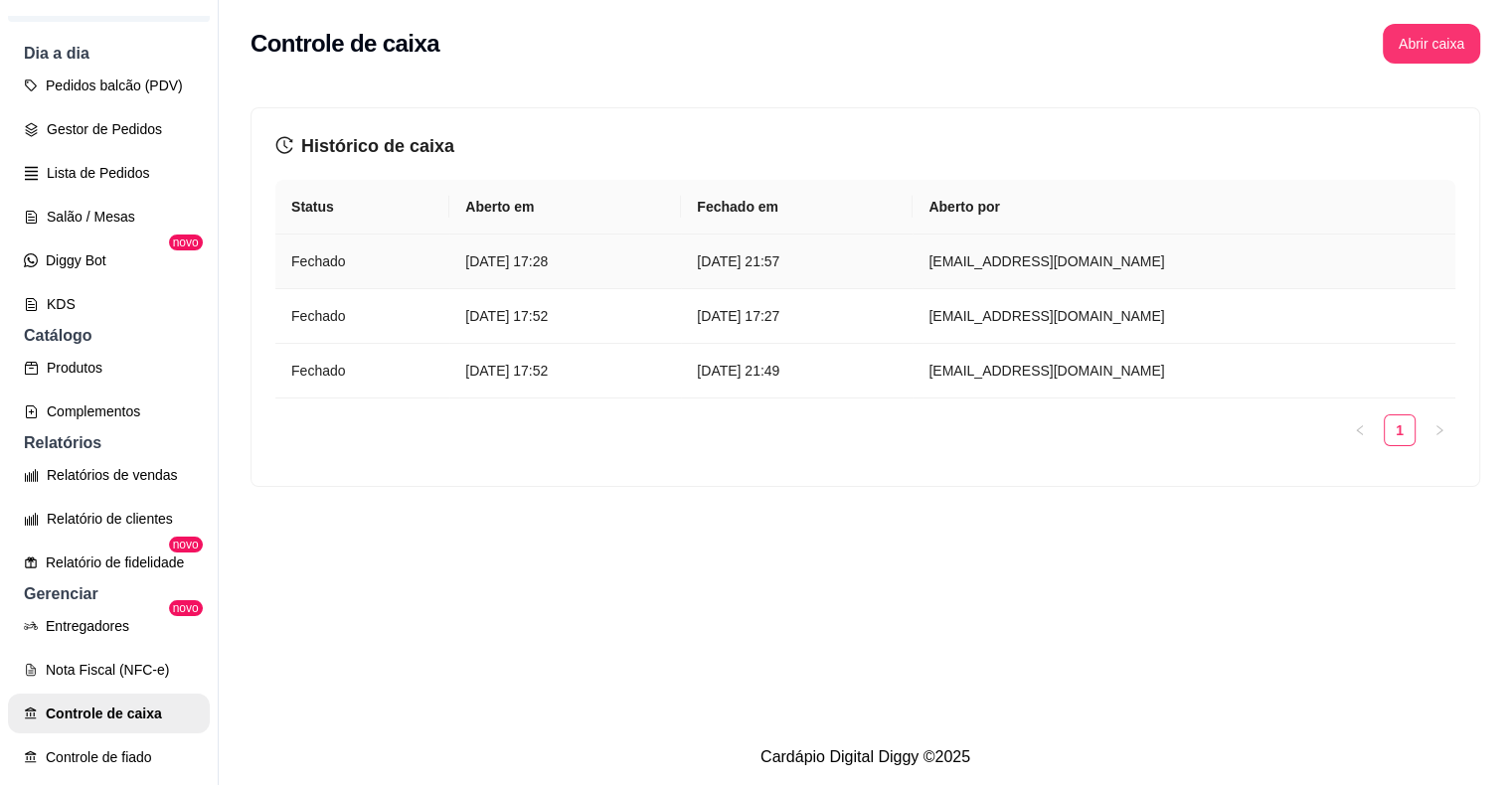 click on "[DATE] 17:28" at bounding box center [565, 261] 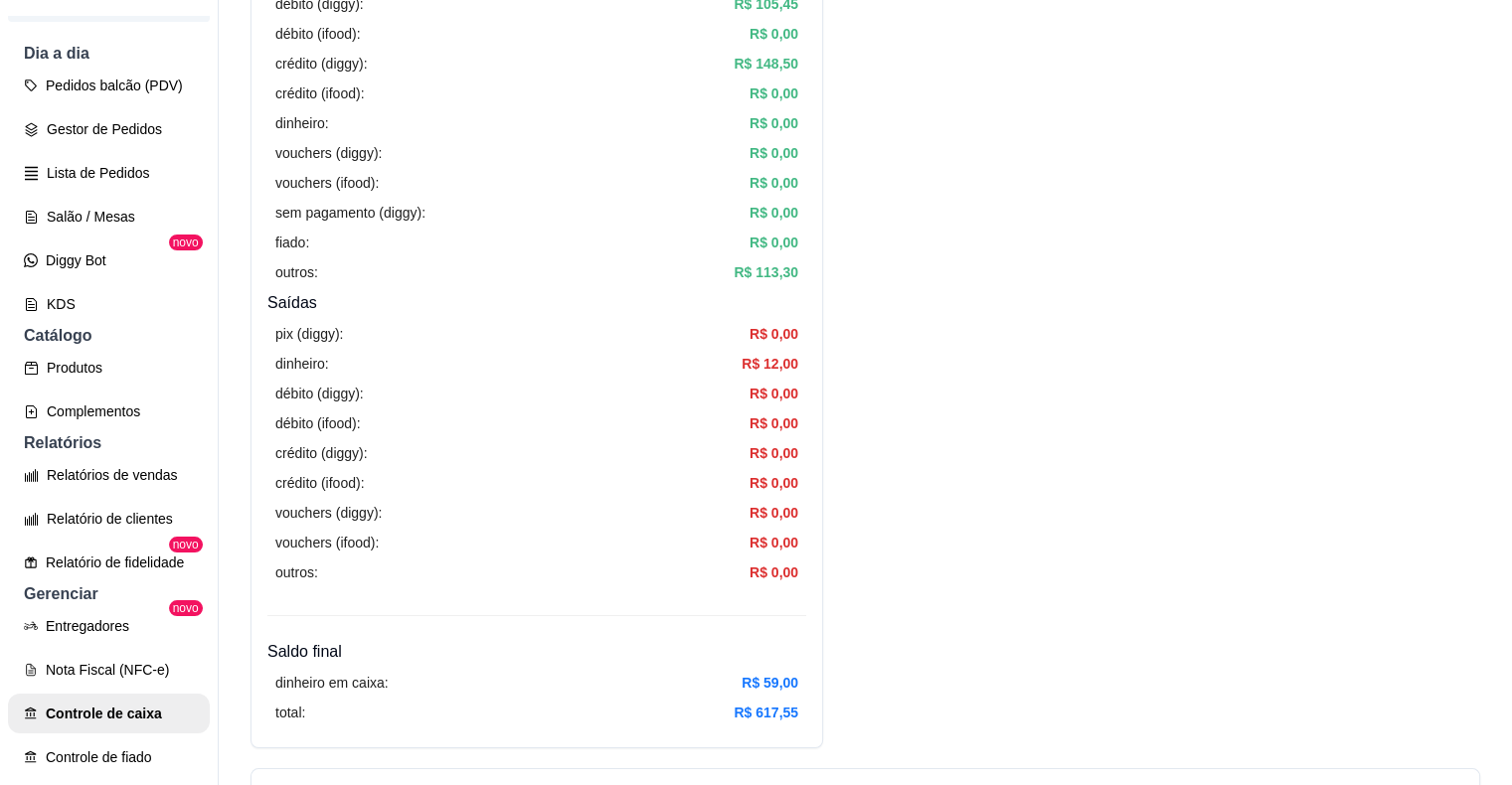 scroll, scrollTop: 696, scrollLeft: 0, axis: vertical 